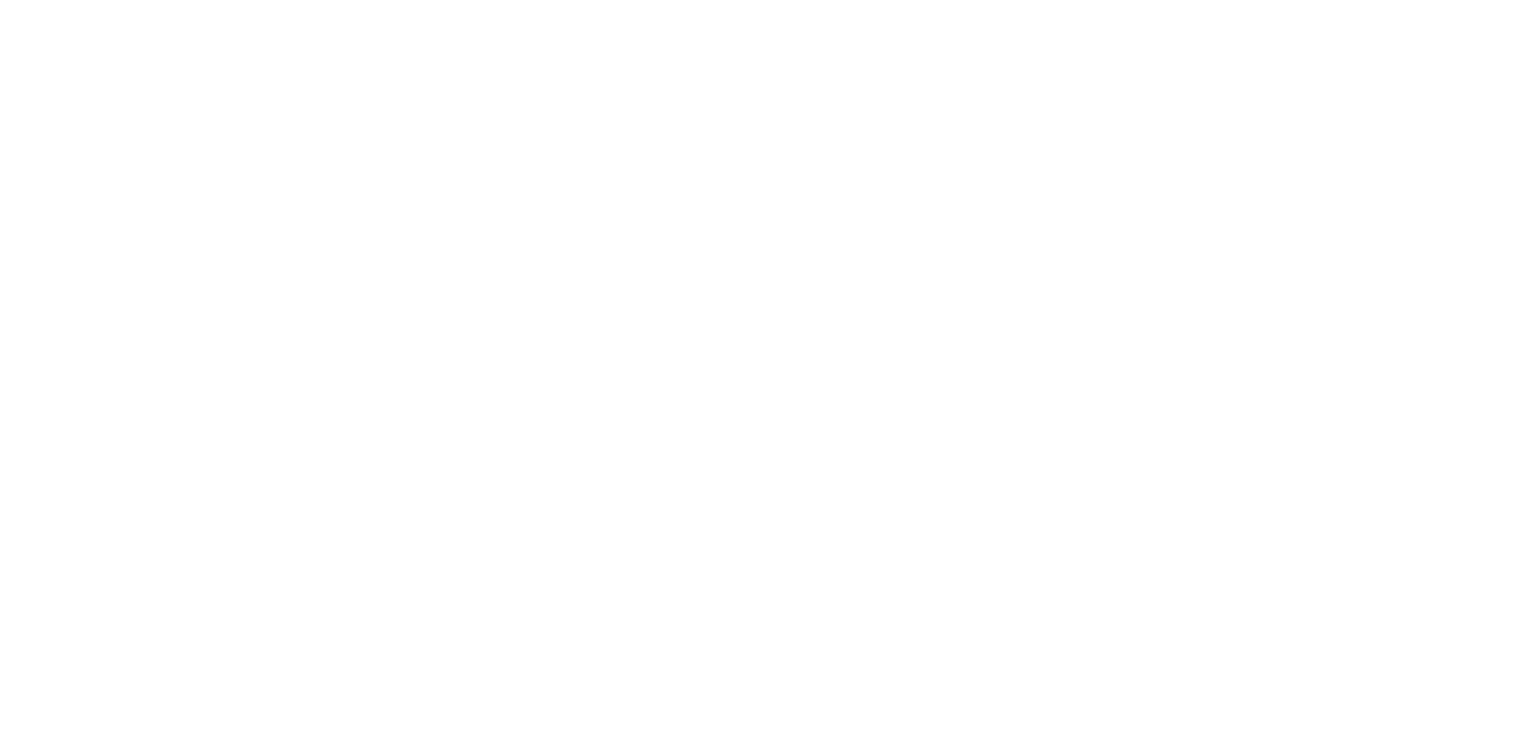 scroll, scrollTop: 0, scrollLeft: 0, axis: both 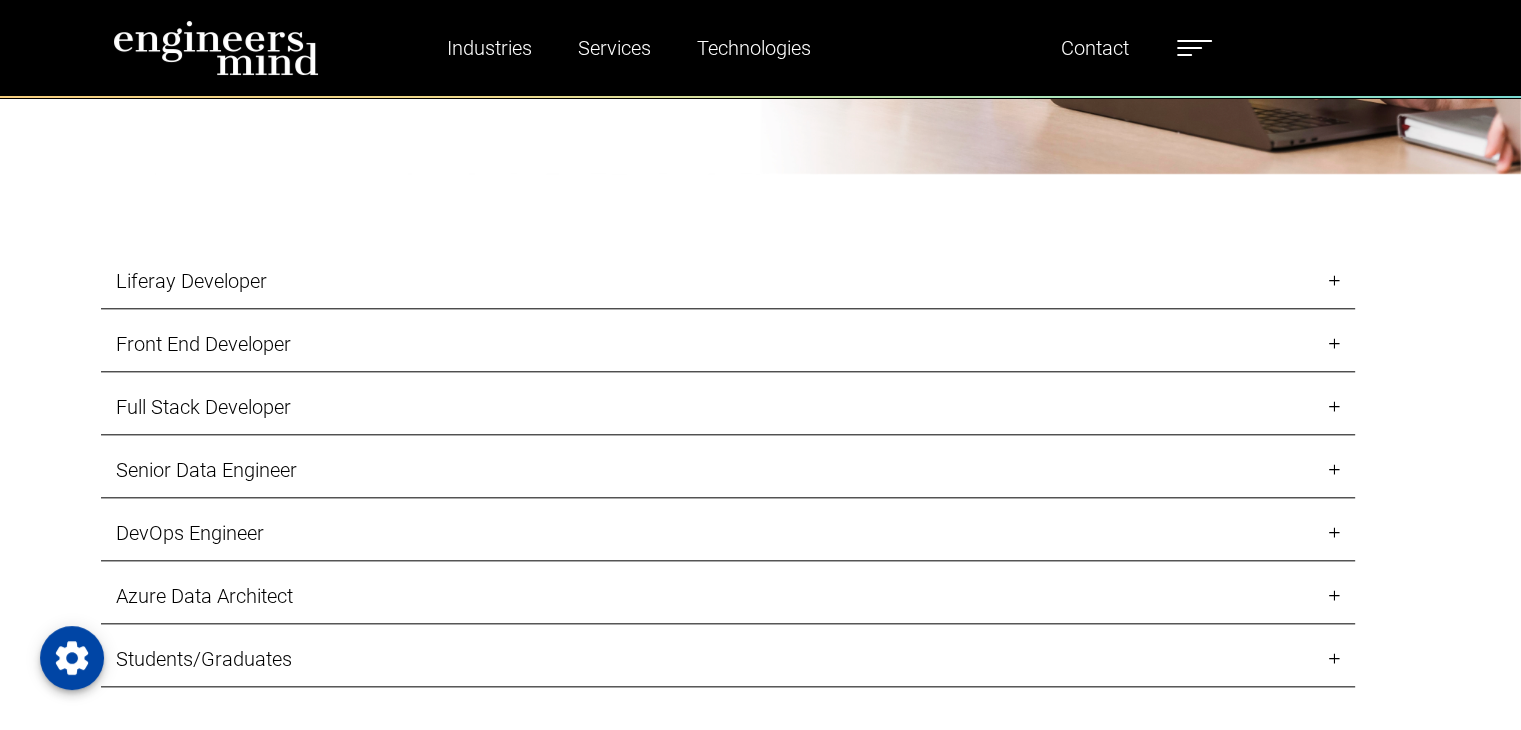 drag, startPoint x: 302, startPoint y: 344, endPoint x: 331, endPoint y: 341, distance: 29.15476 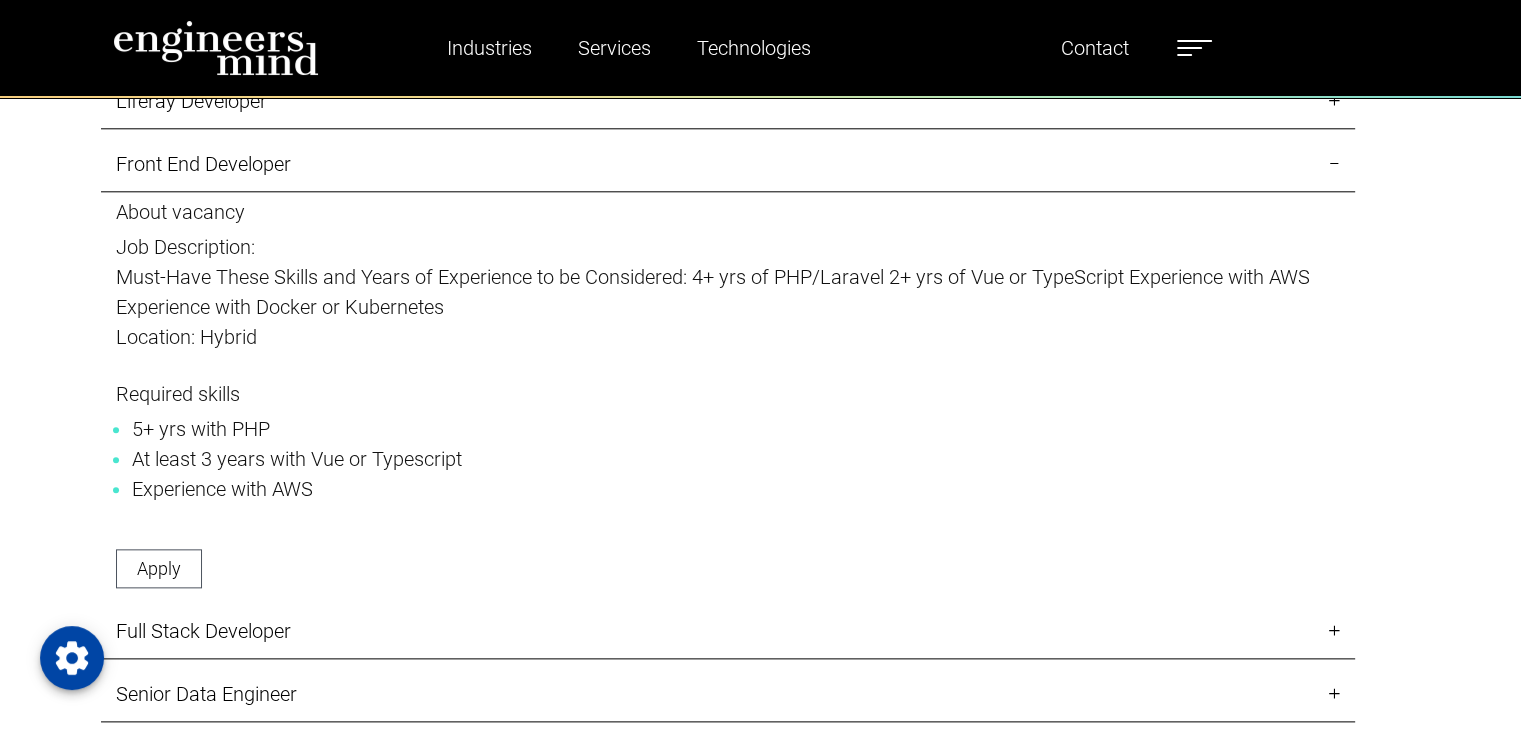 scroll, scrollTop: 2300, scrollLeft: 0, axis: vertical 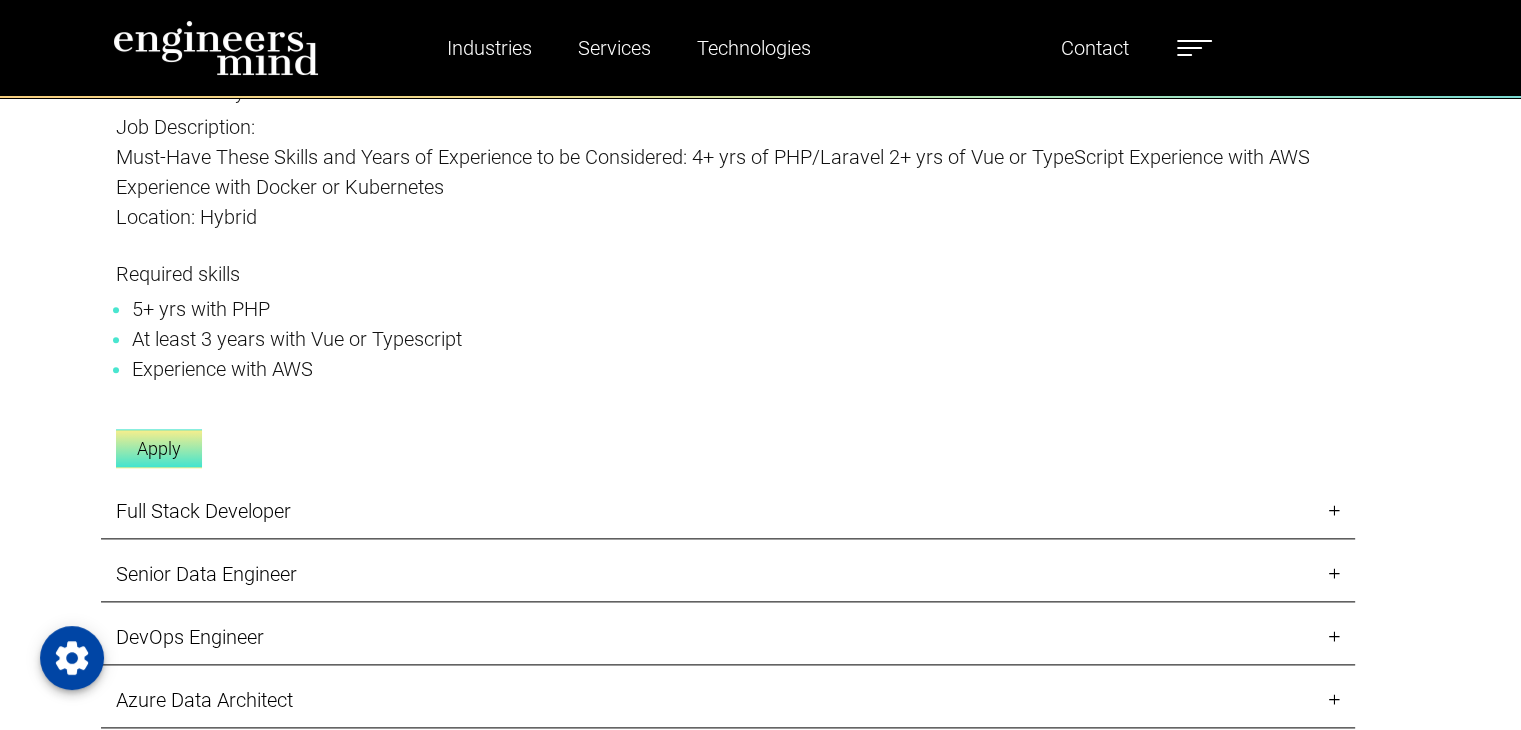 click on "Apply" at bounding box center [159, 448] 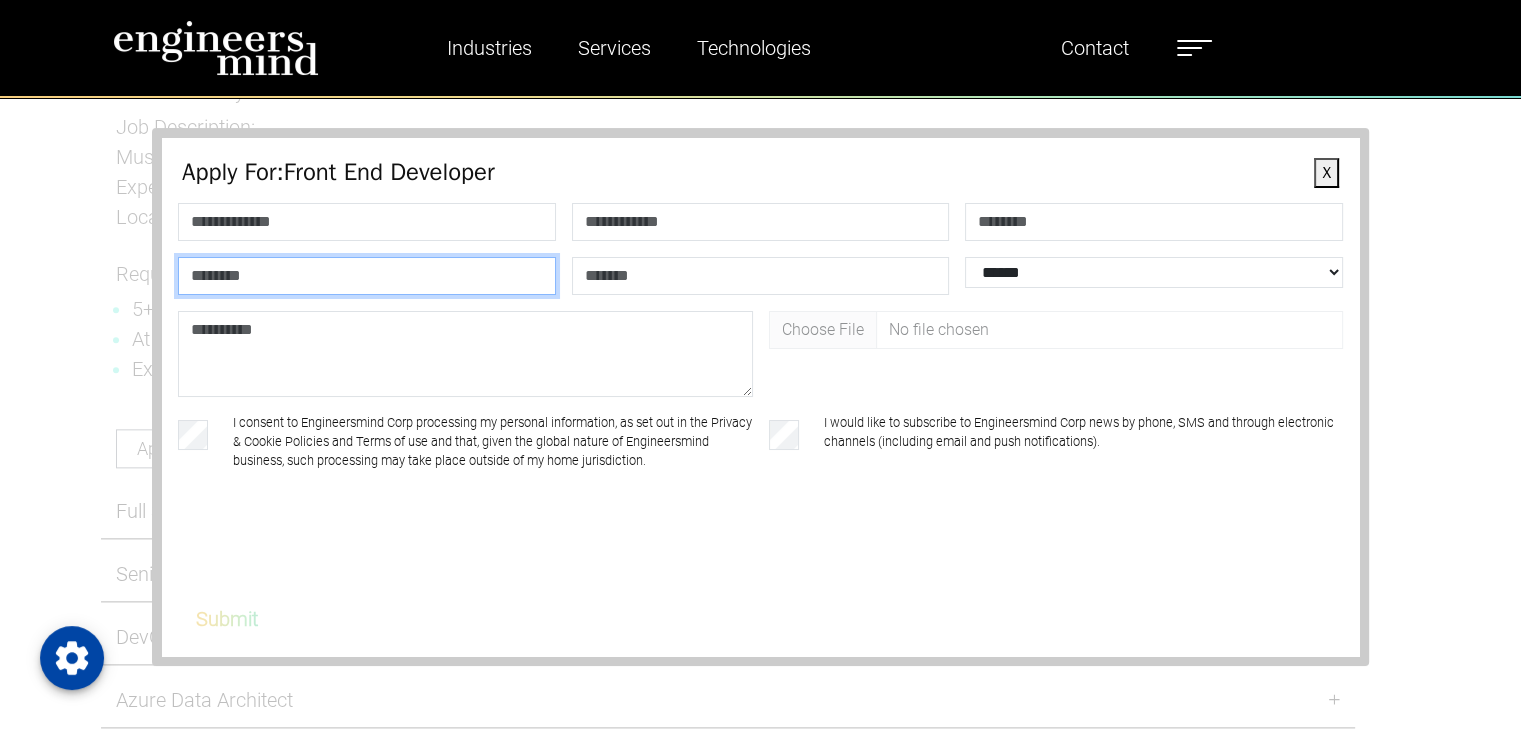 click at bounding box center [367, 276] 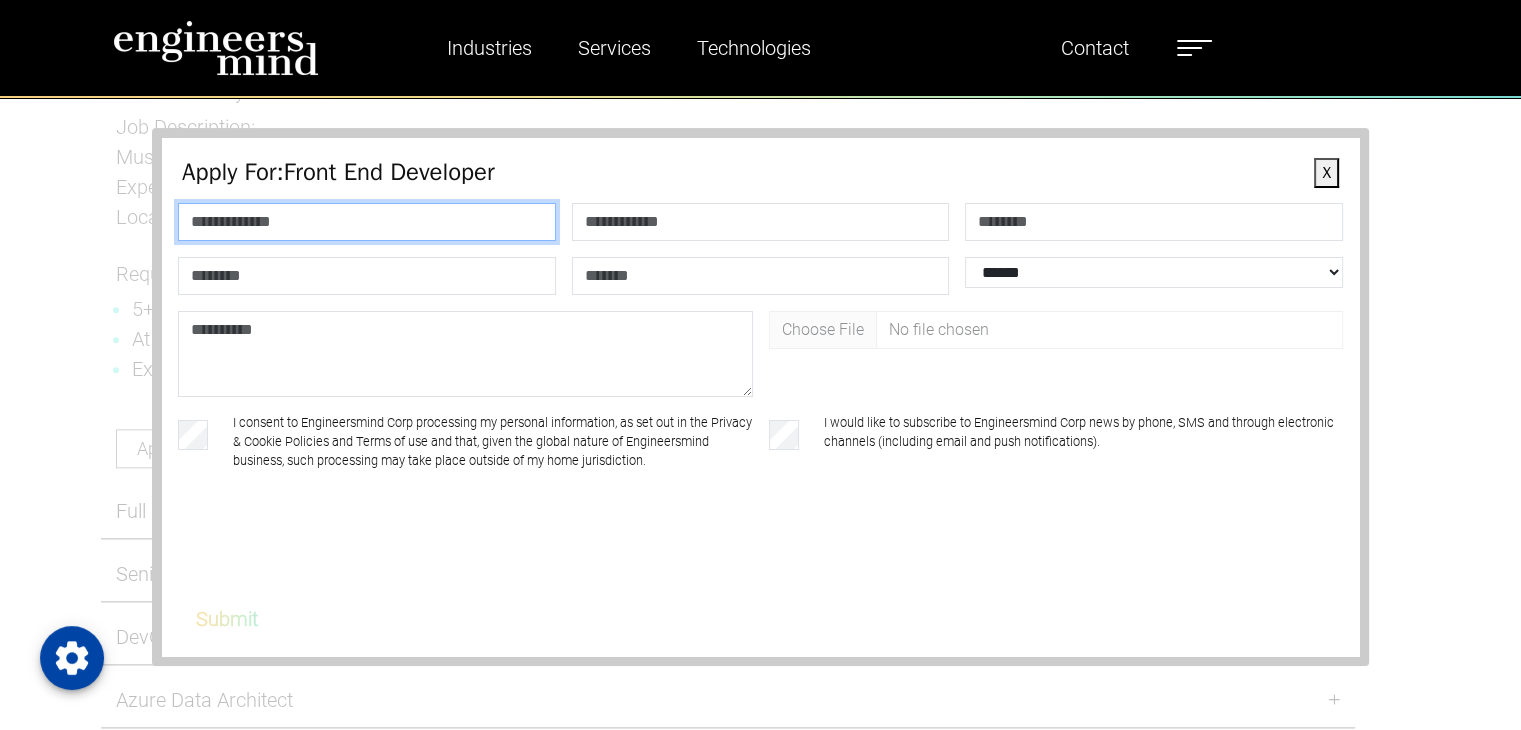 click at bounding box center (367, 222) 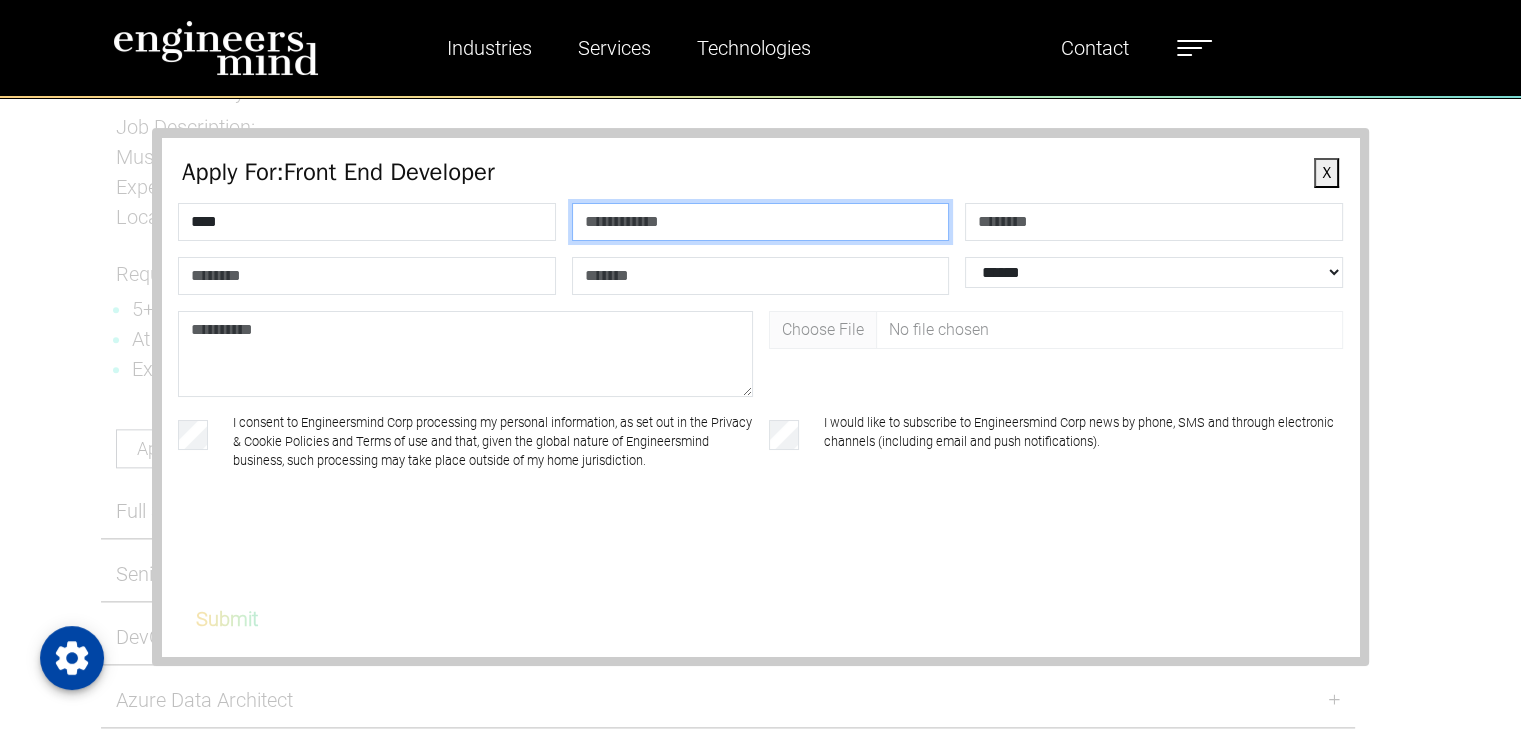 type on "******" 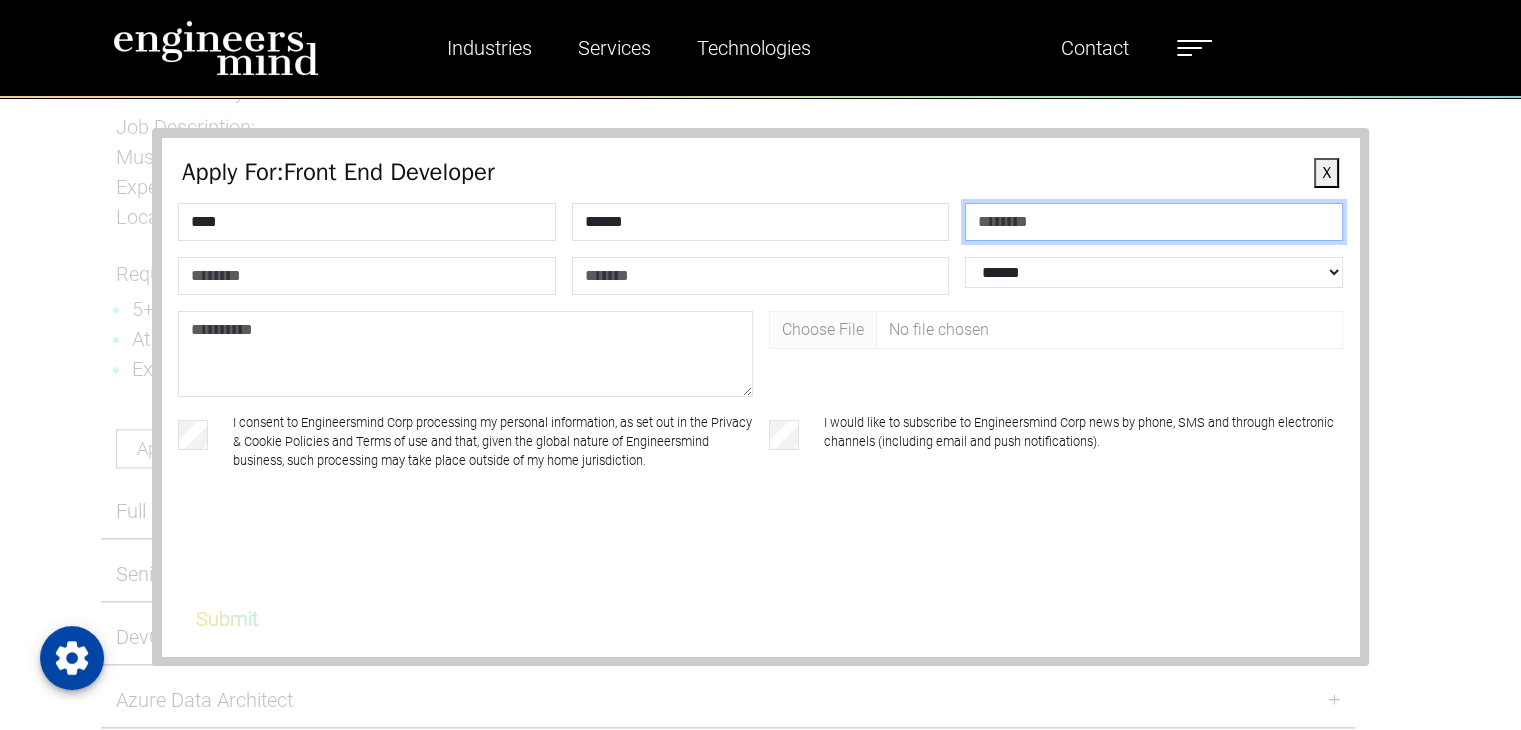 type on "**********" 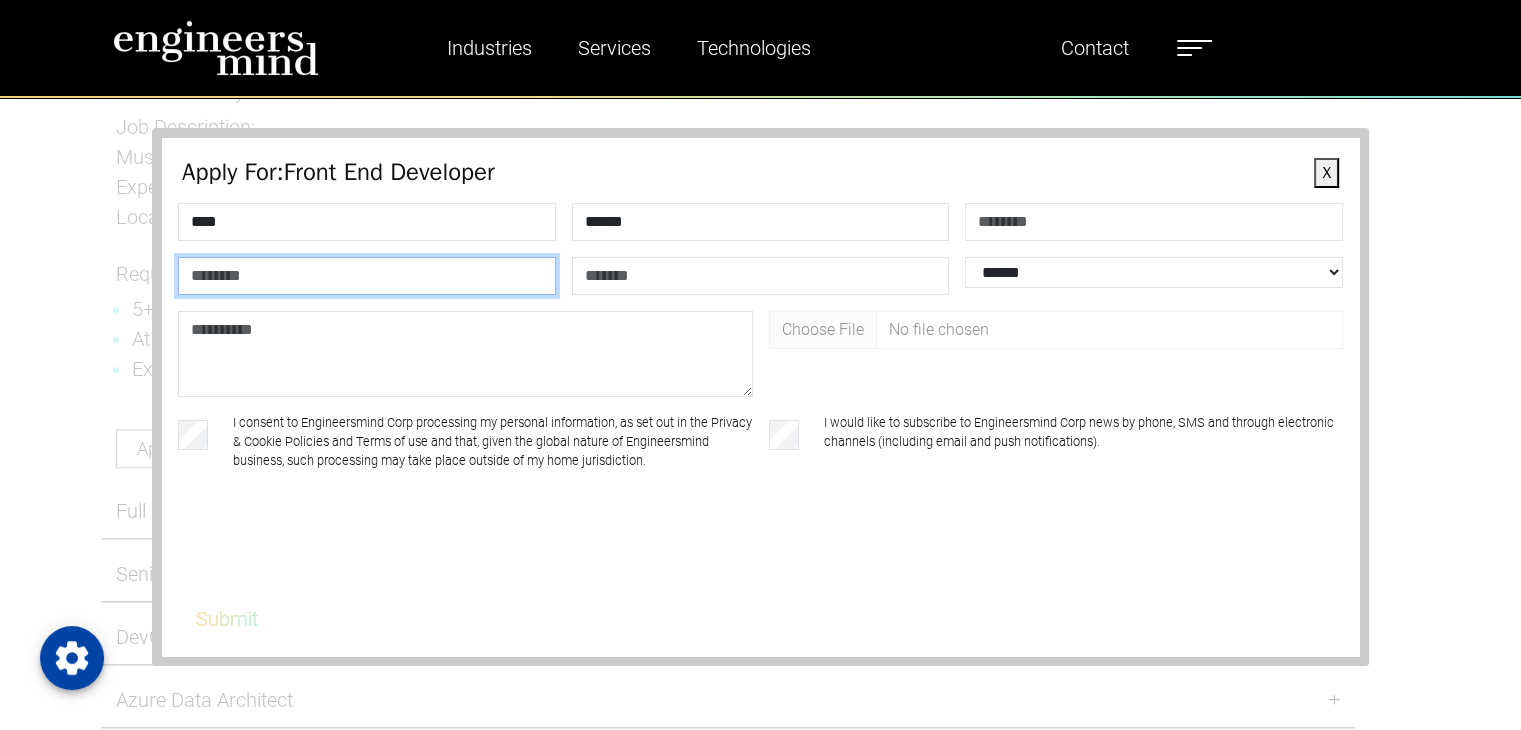 type on "**********" 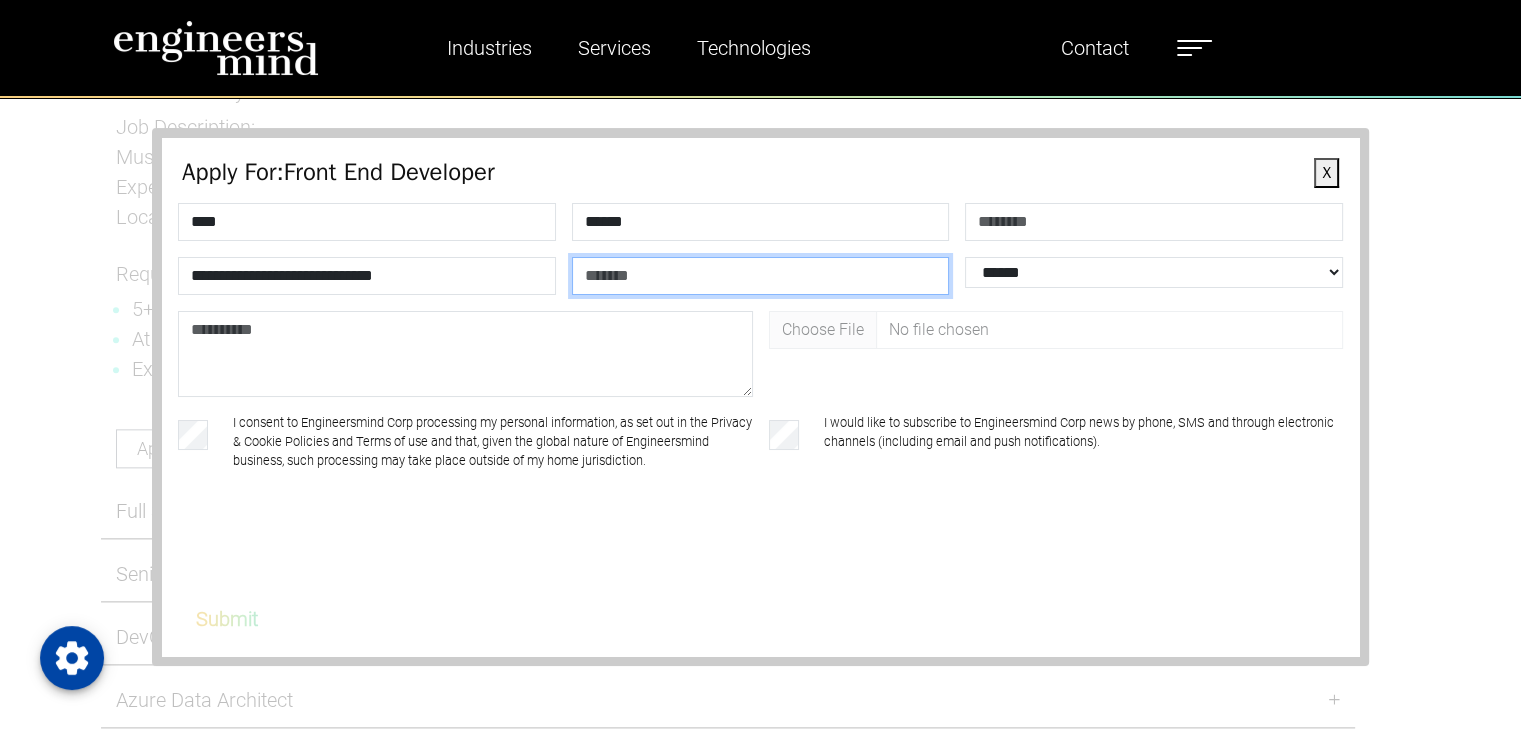 type on "*******" 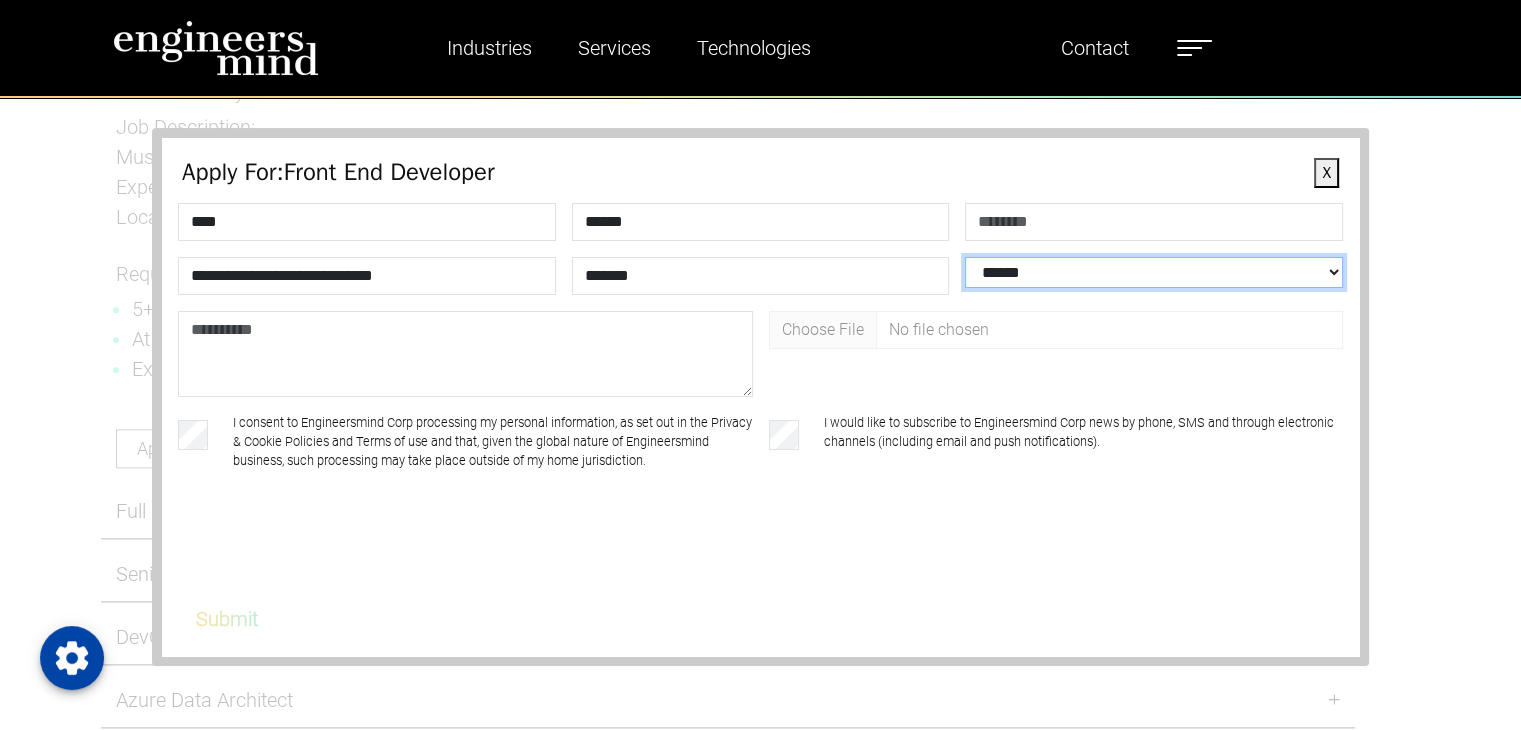 select on "**********" 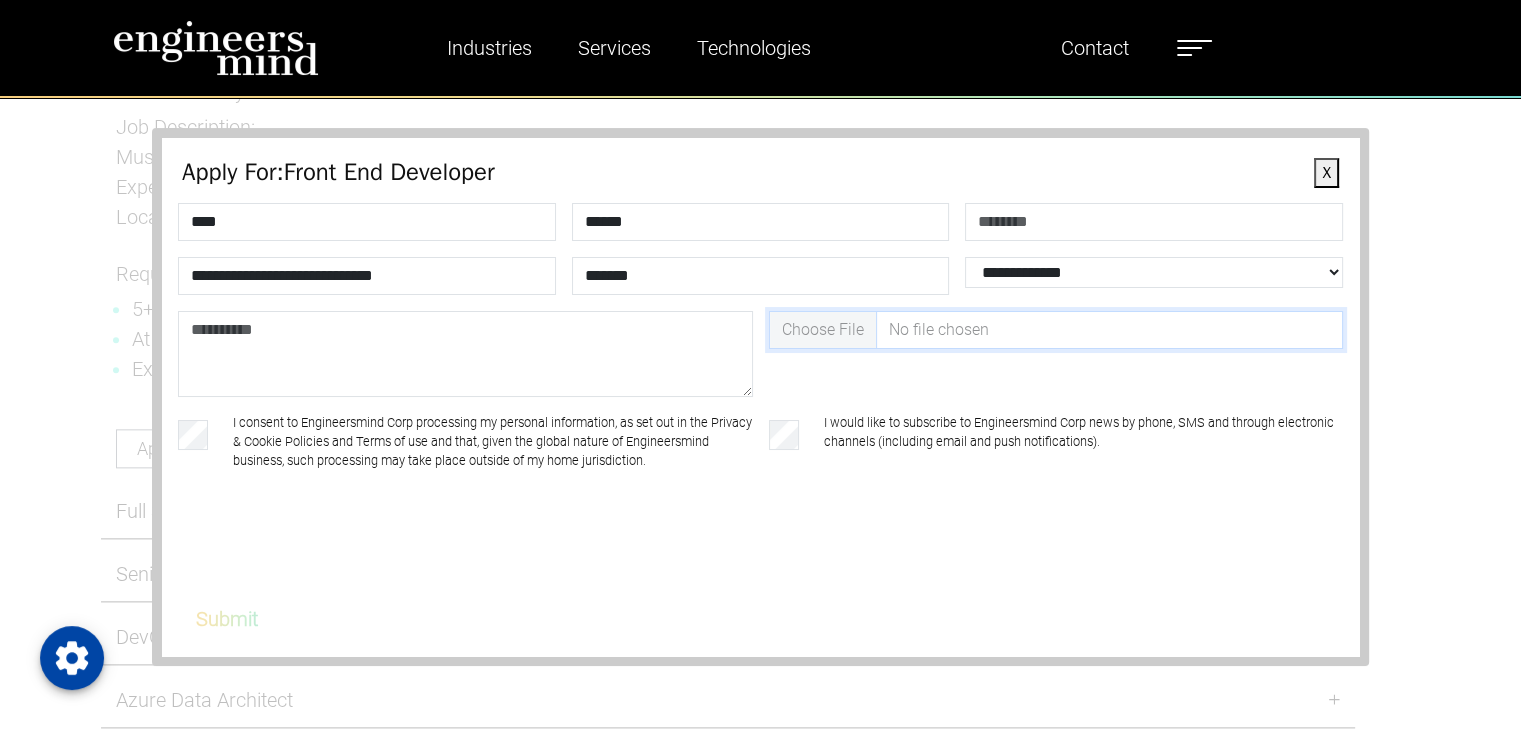 click at bounding box center [1056, 330] 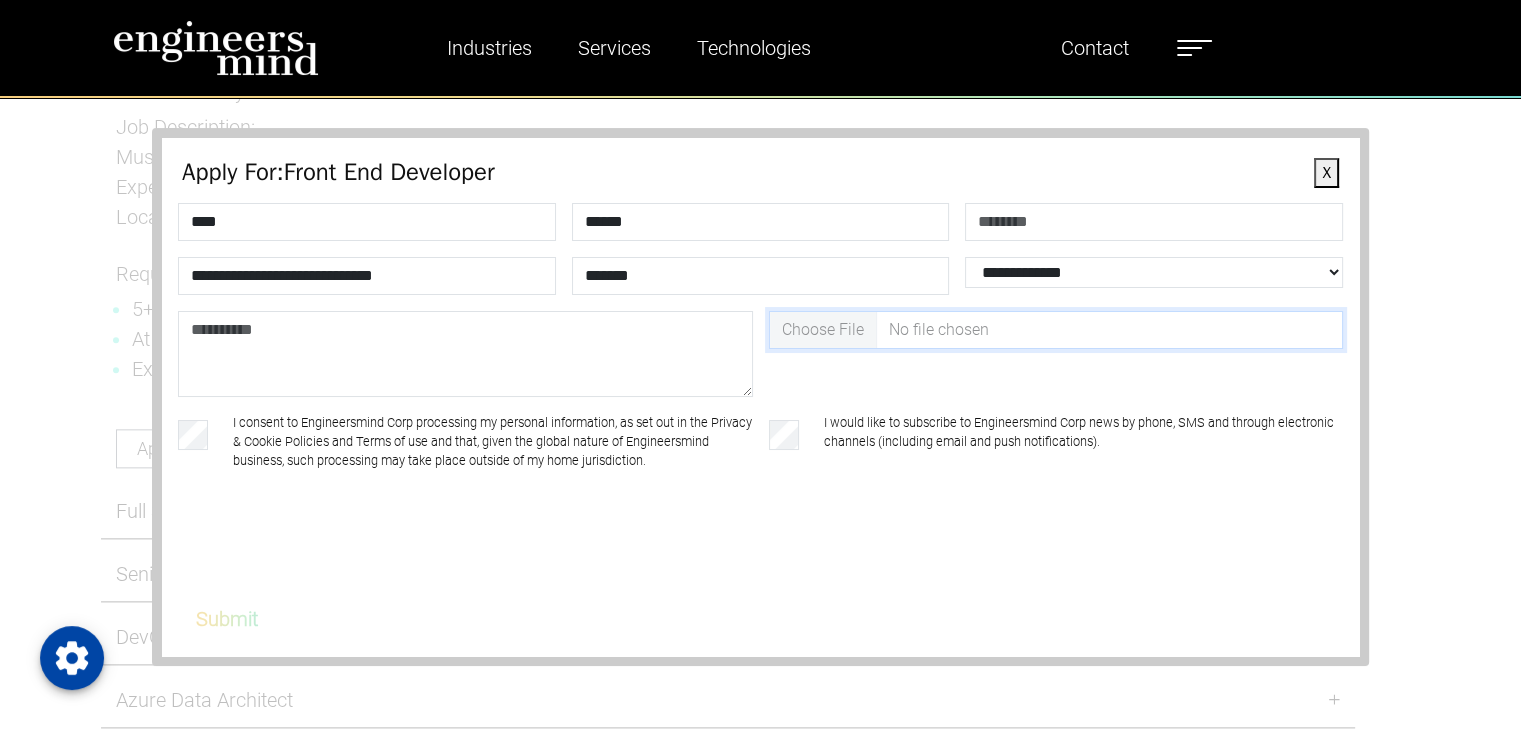 type on "**********" 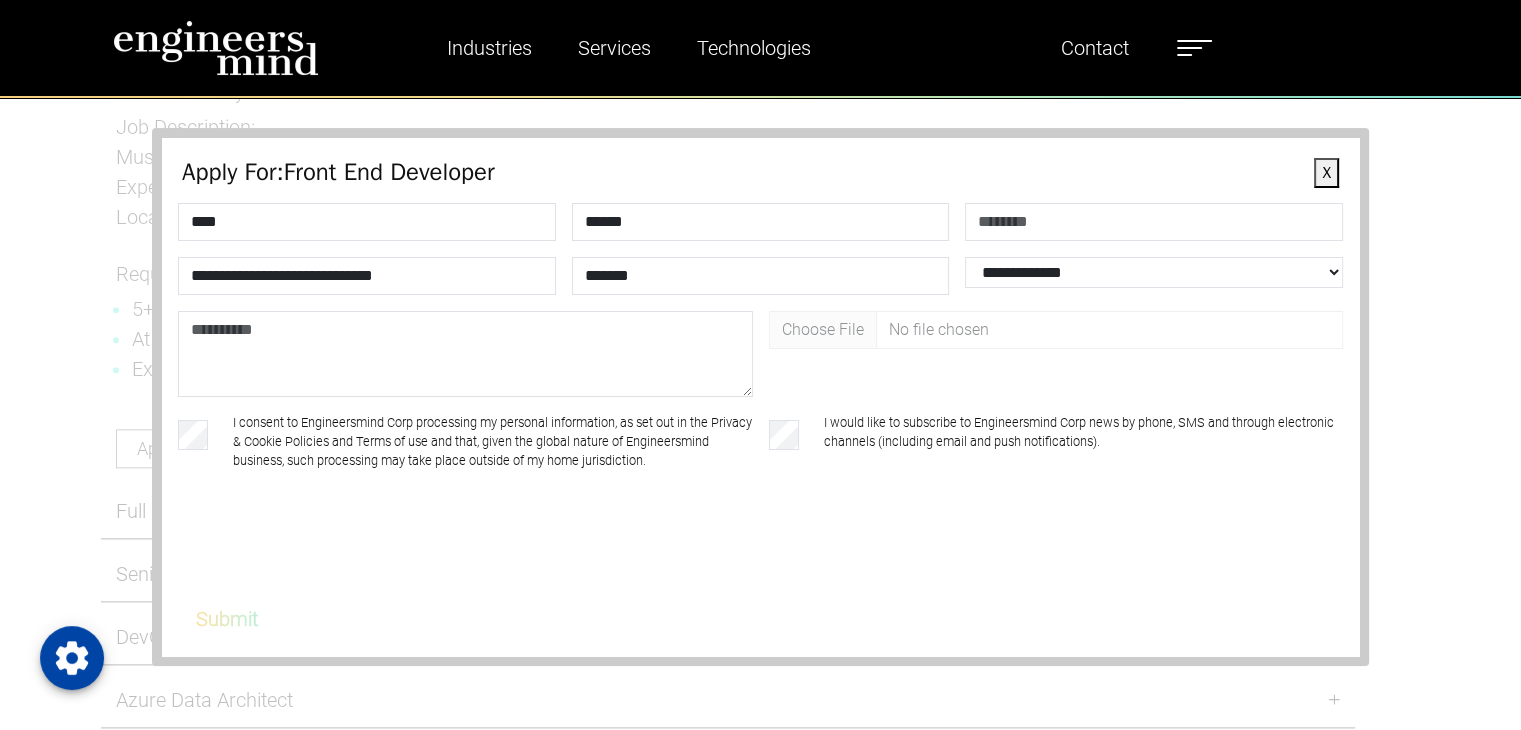 drag, startPoint x: 352, startPoint y: 410, endPoint x: 739, endPoint y: 433, distance: 387.68286 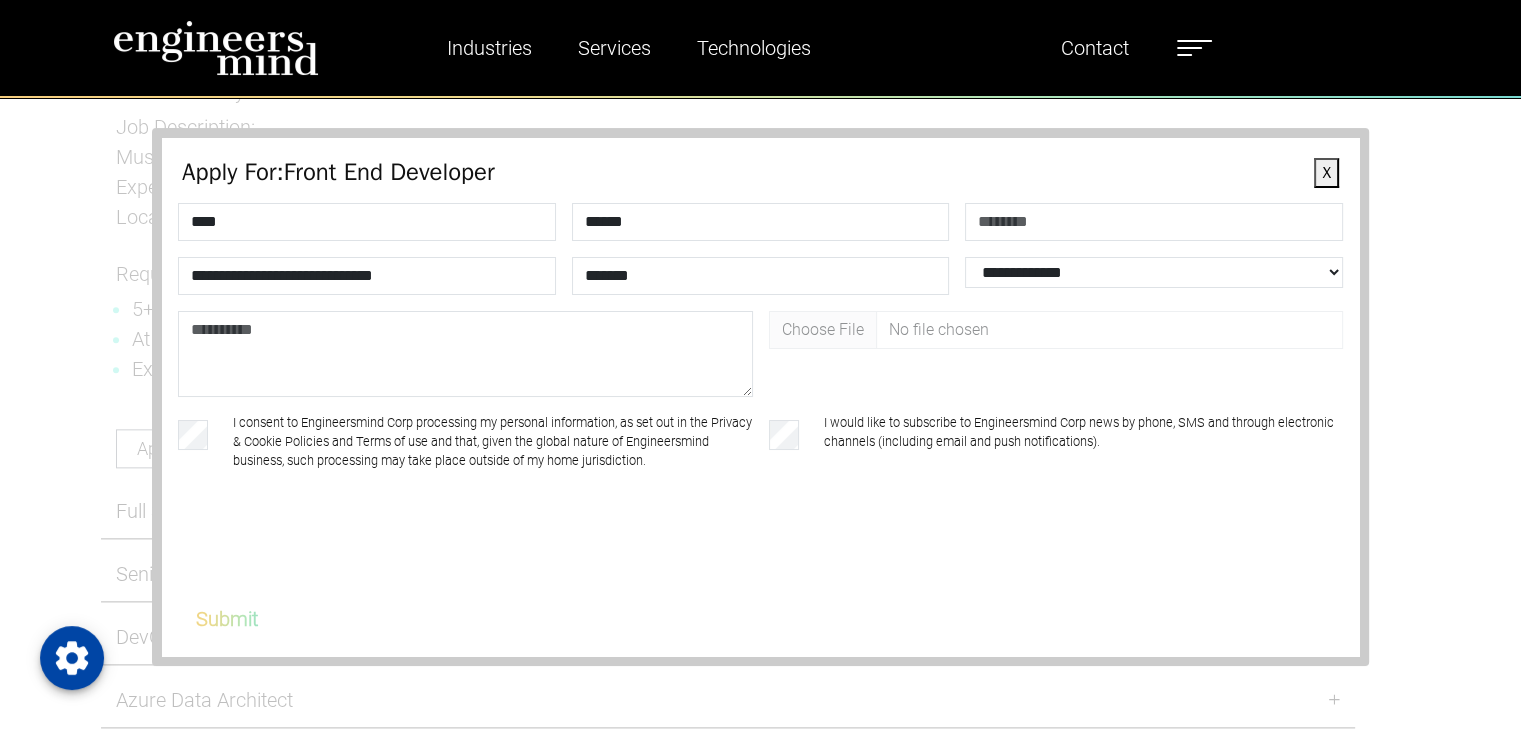 drag, startPoint x: 253, startPoint y: 617, endPoint x: 264, endPoint y: 611, distance: 12.529964 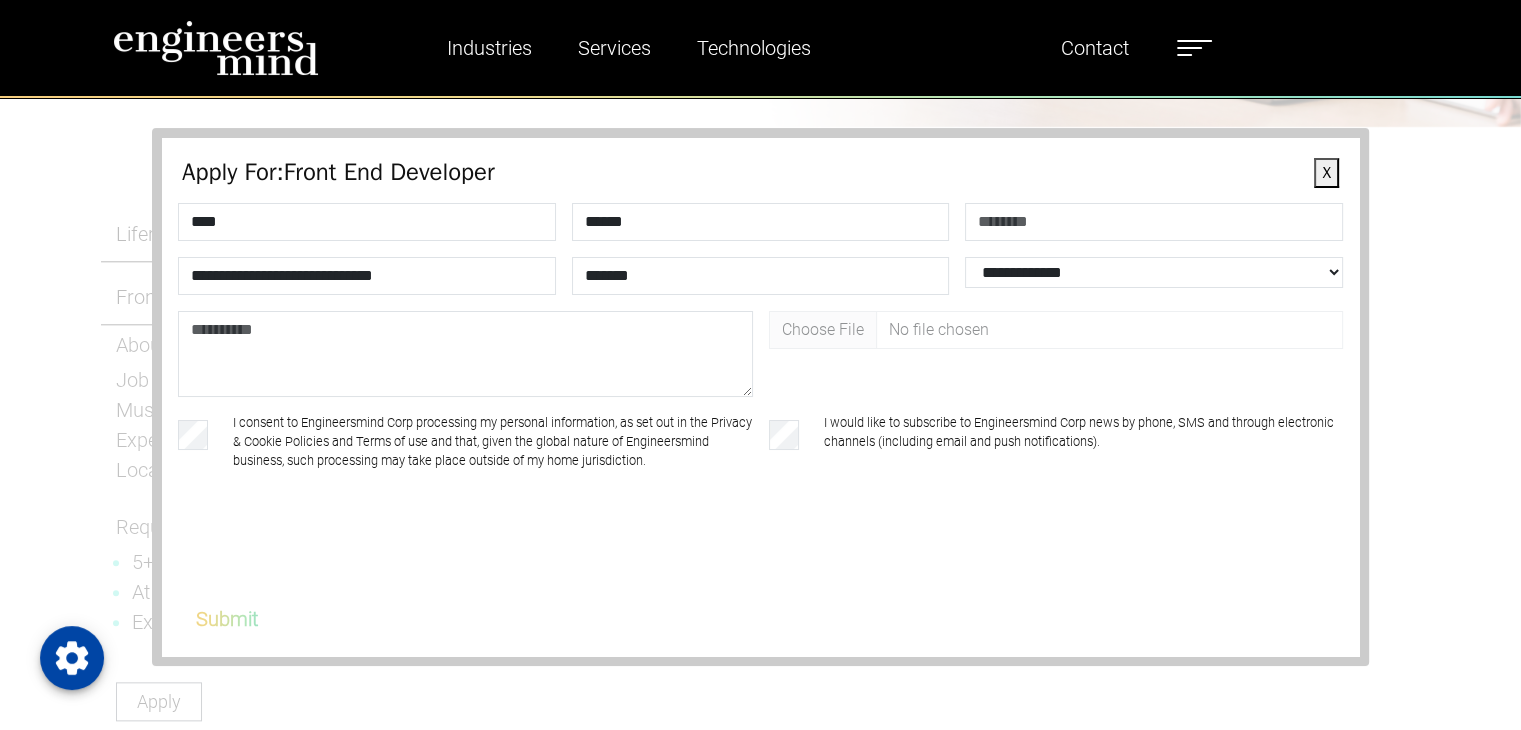 scroll, scrollTop: 1900, scrollLeft: 0, axis: vertical 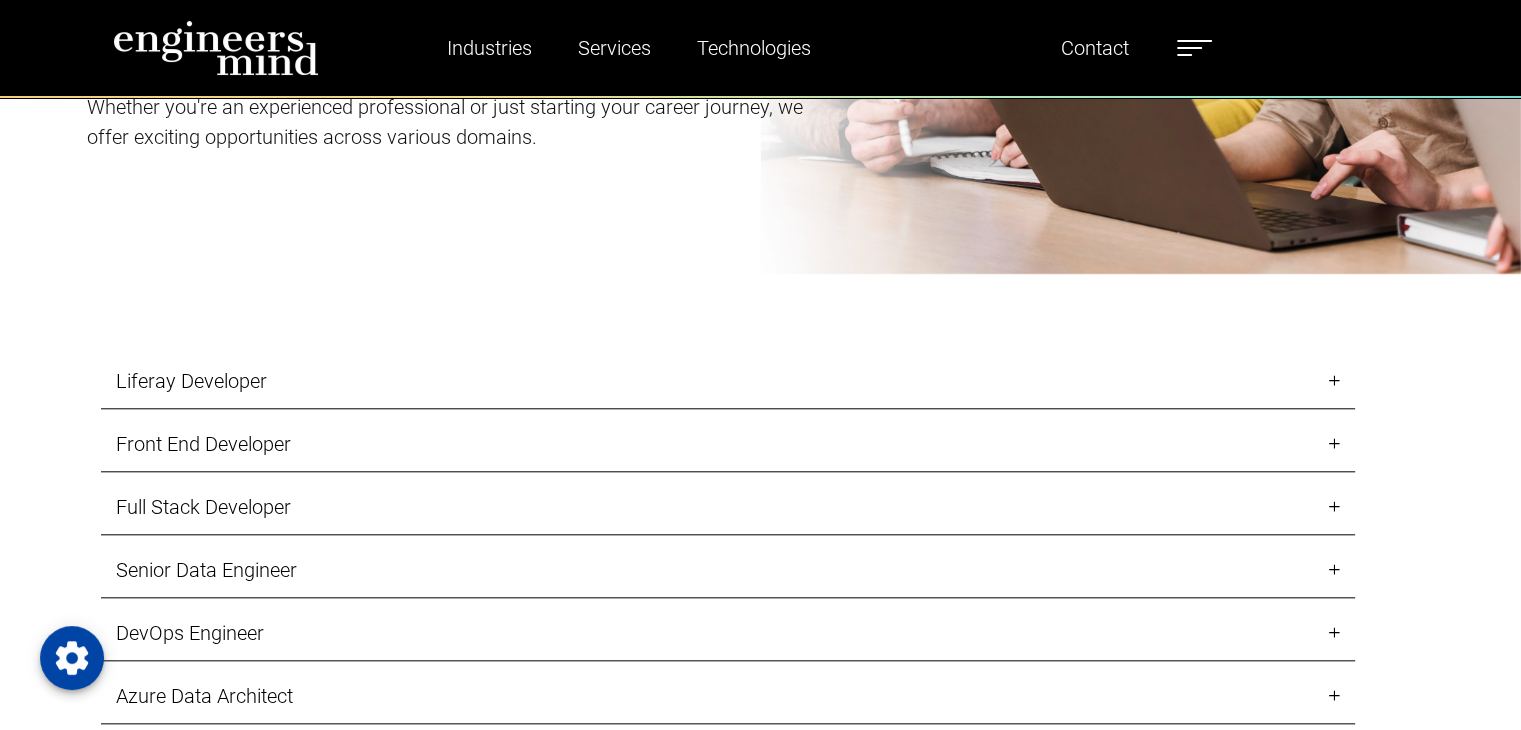 click on "Full Stack Developer" at bounding box center (728, 507) 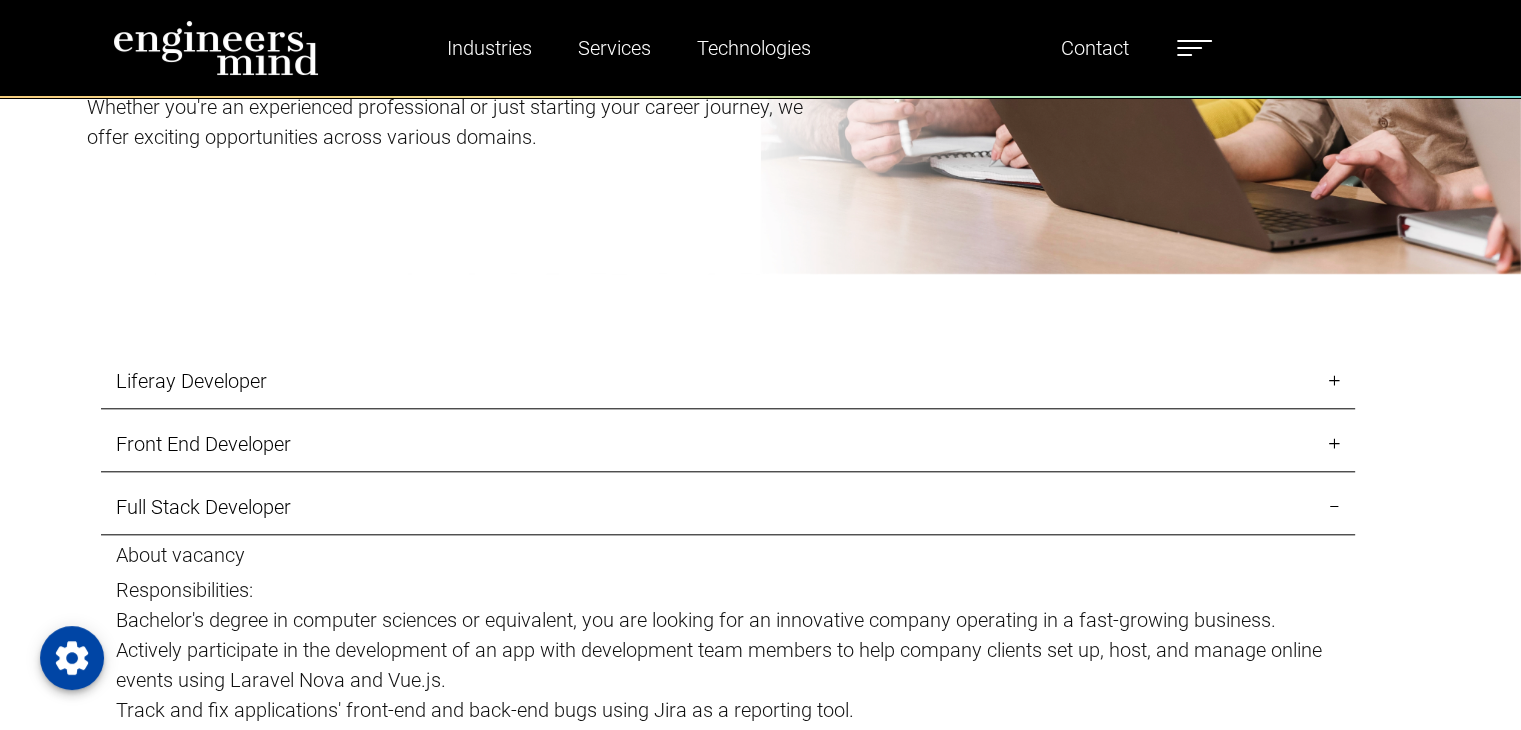 scroll, scrollTop: 0, scrollLeft: 0, axis: both 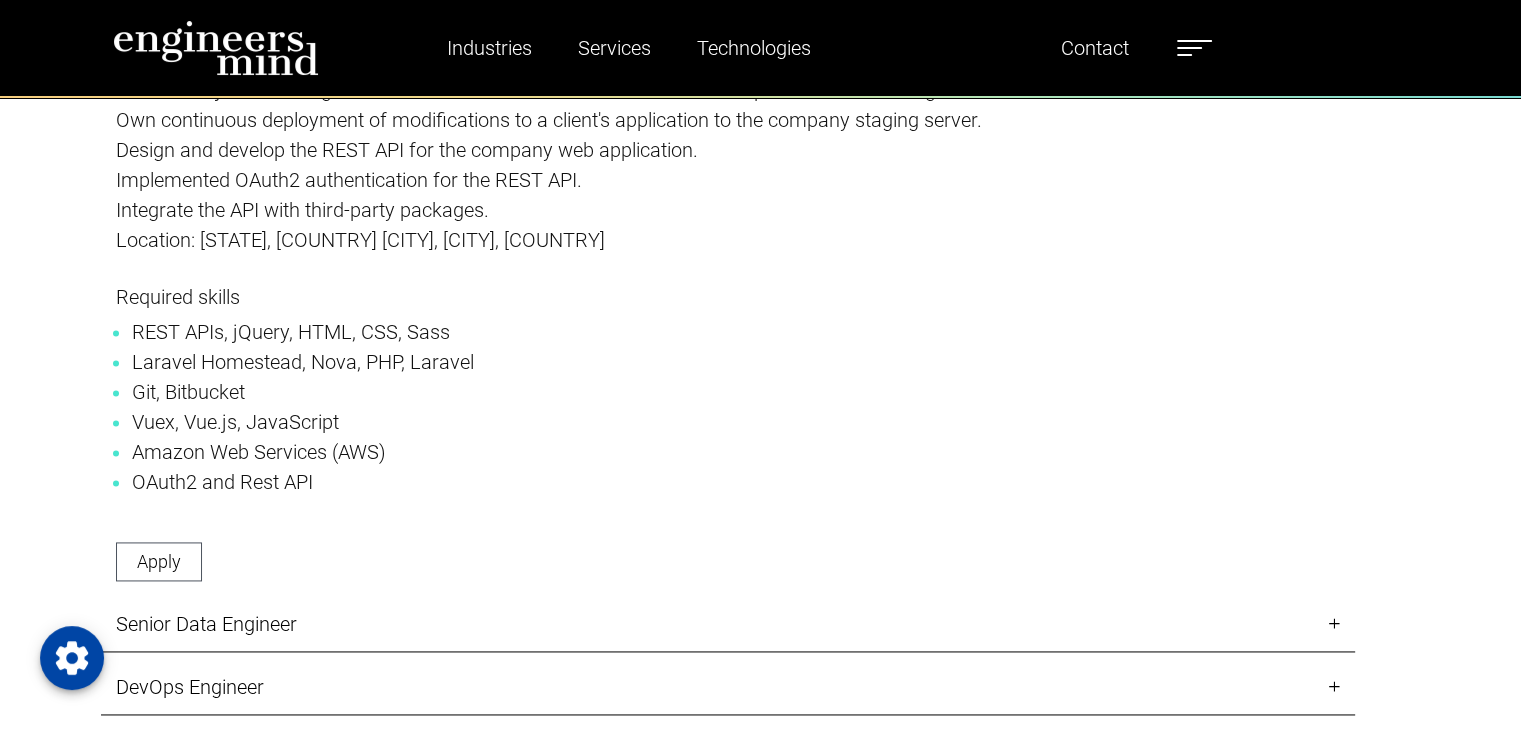 click on "[EMAIL], Laravel Nova and Vue.js. Jira, Laravel, Vue.js, Iterable.com, HTML, Vue.js, SASS, Laravel Nova CMS, Vue.js, staging server." at bounding box center (728, 170) 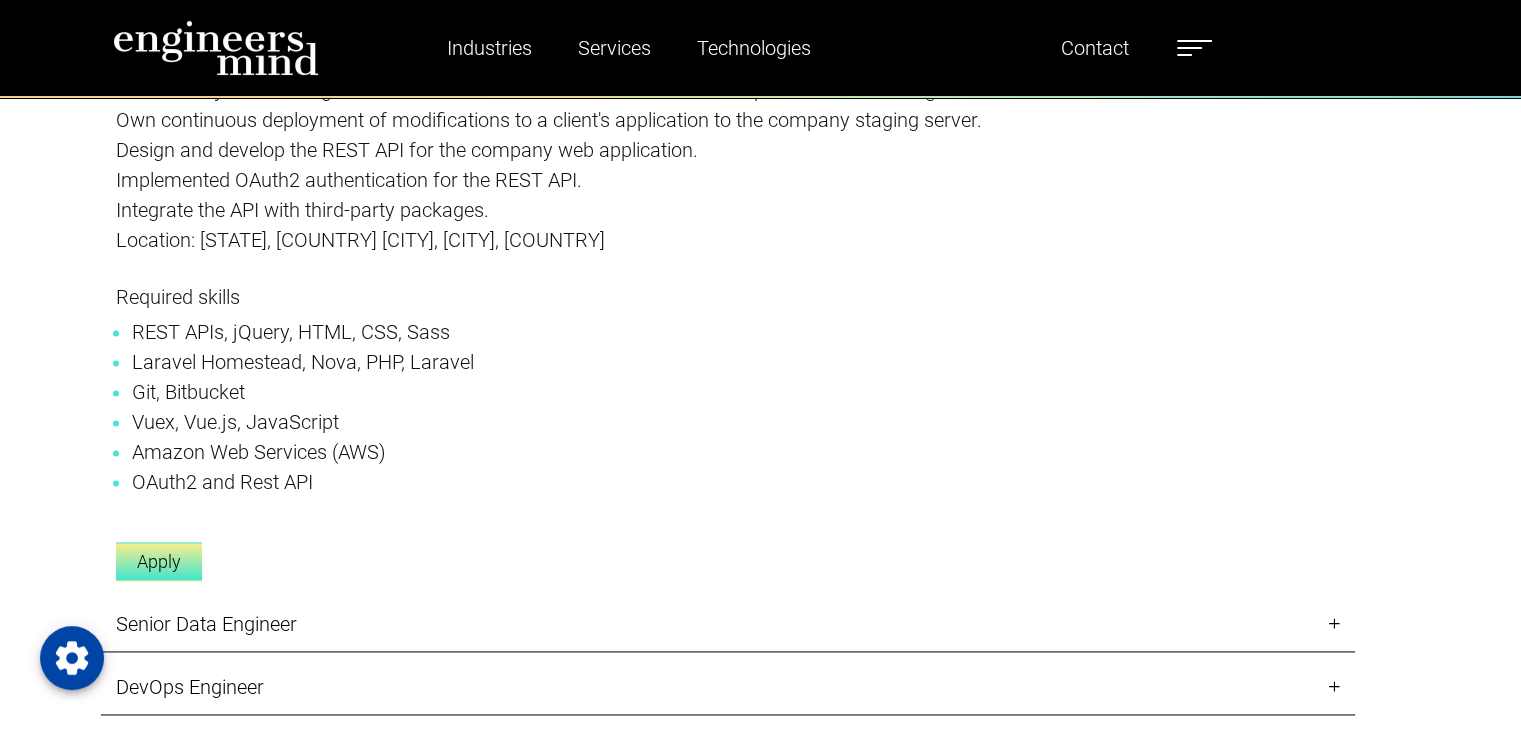 click on "Apply" at bounding box center (159, 561) 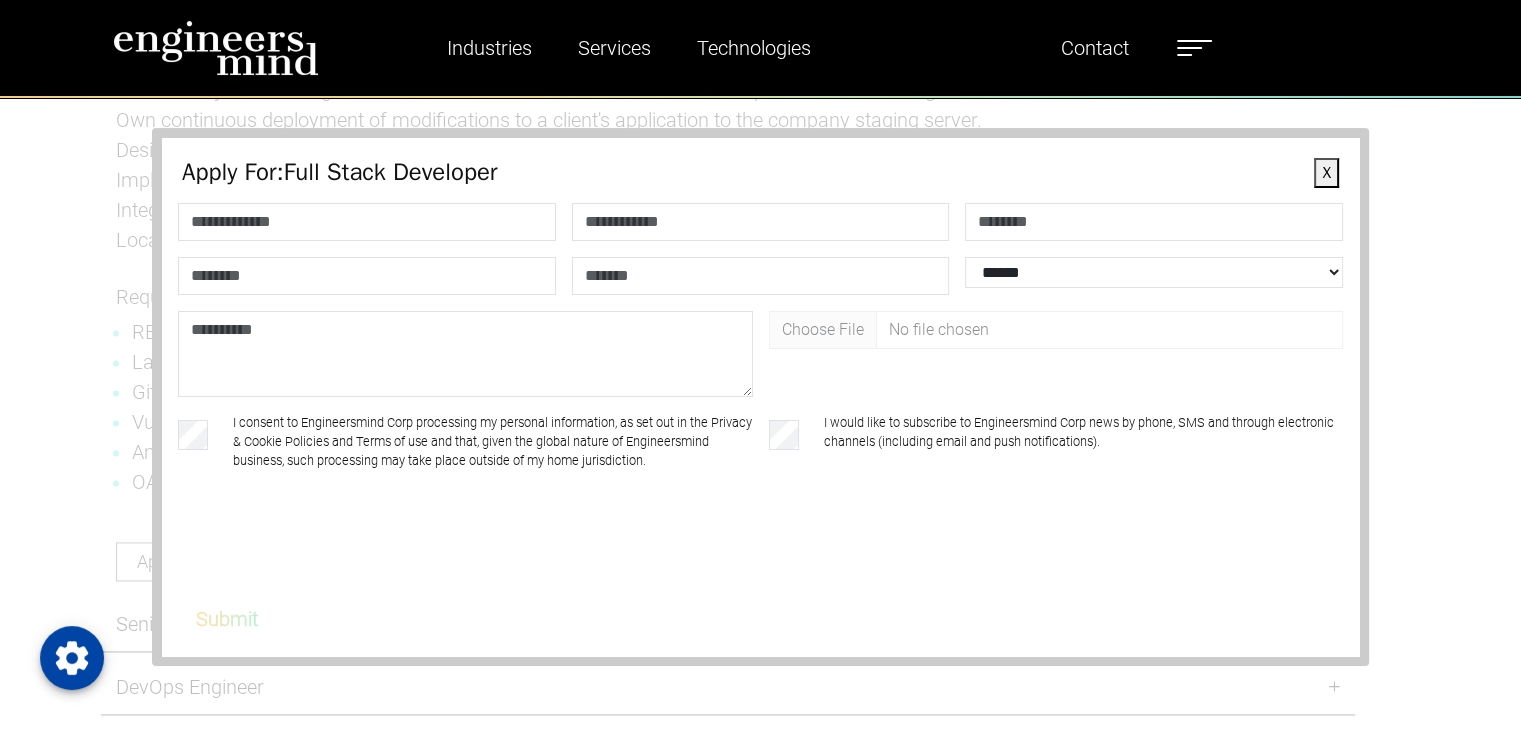 click at bounding box center [367, 222] 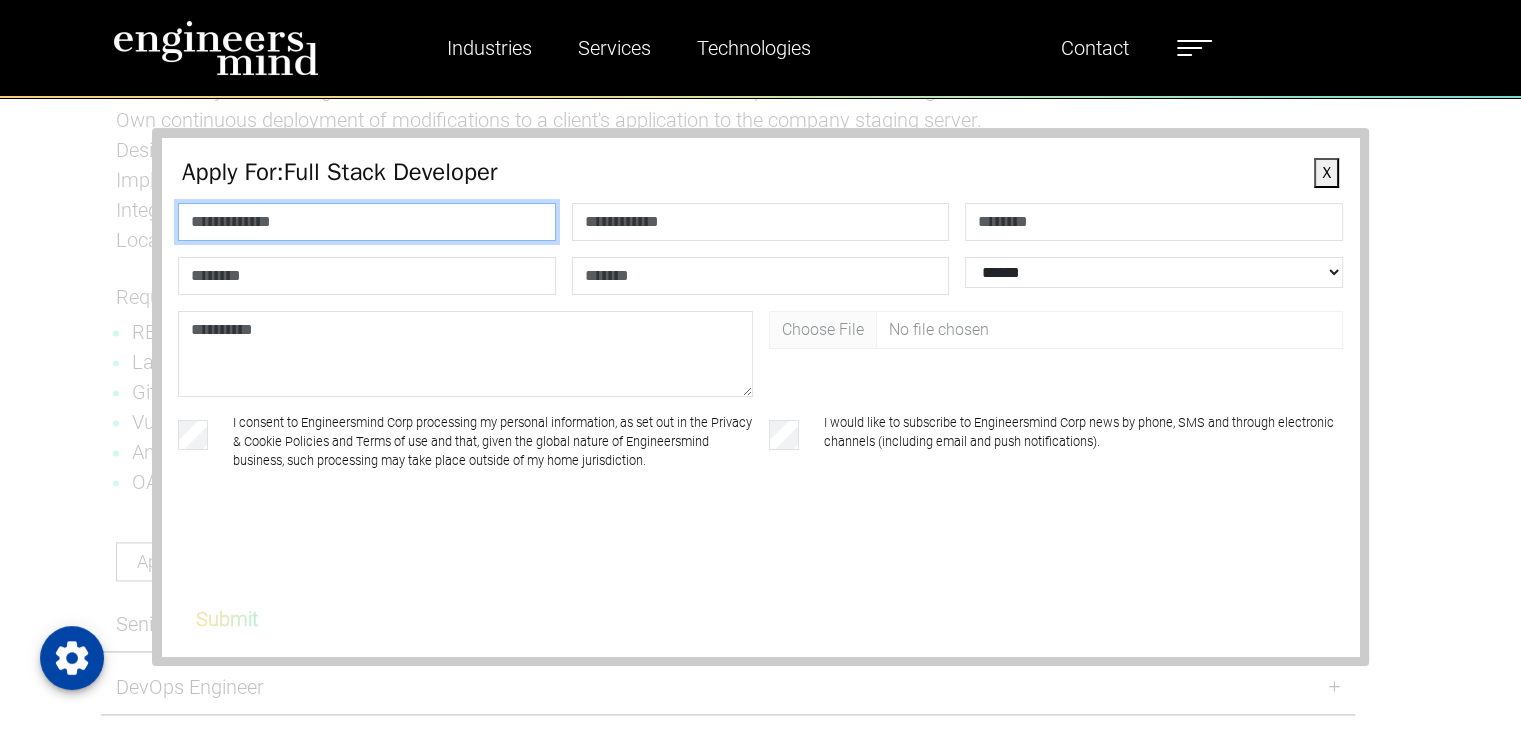 drag, startPoint x: 352, startPoint y: 225, endPoint x: 408, endPoint y: 237, distance: 57.271286 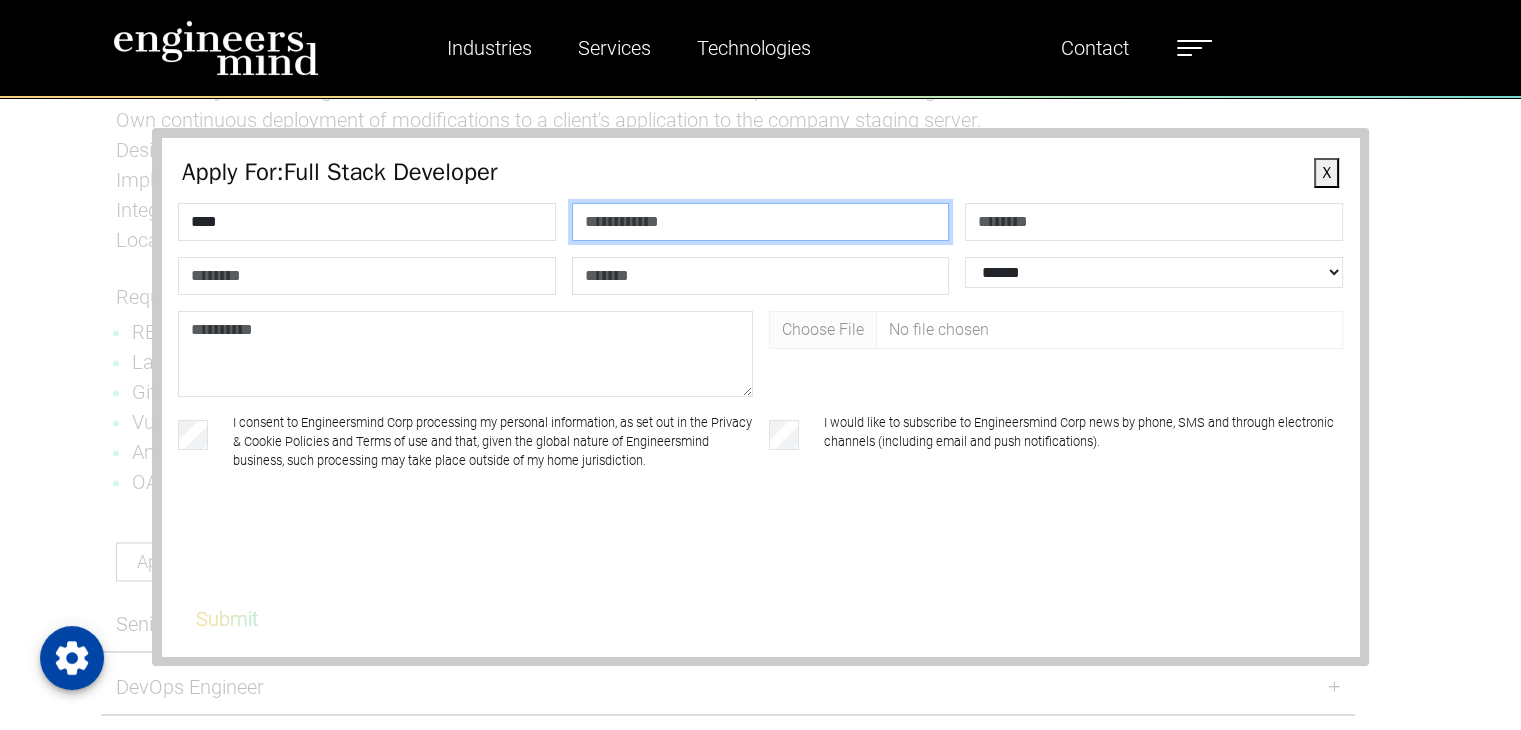 type on "******" 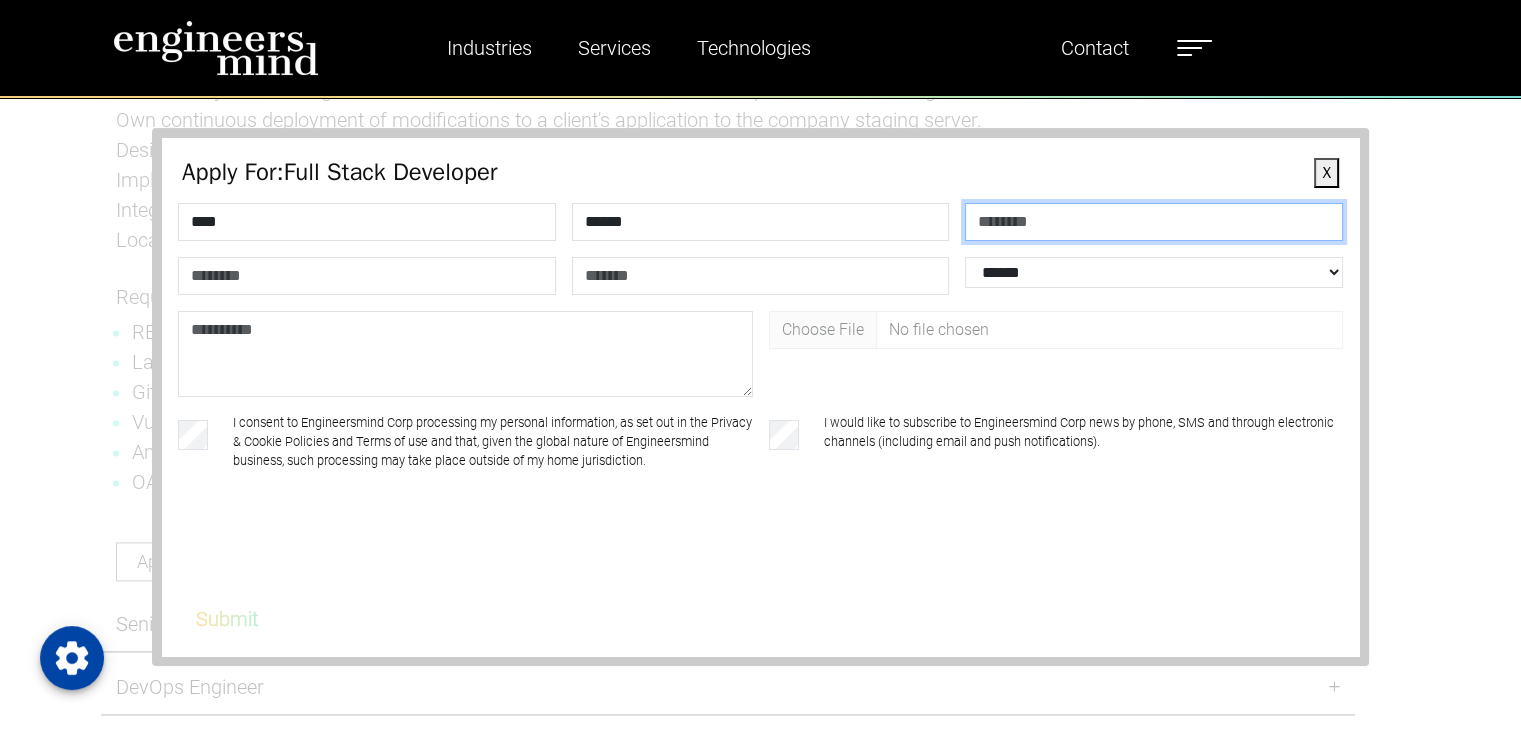 type on "**********" 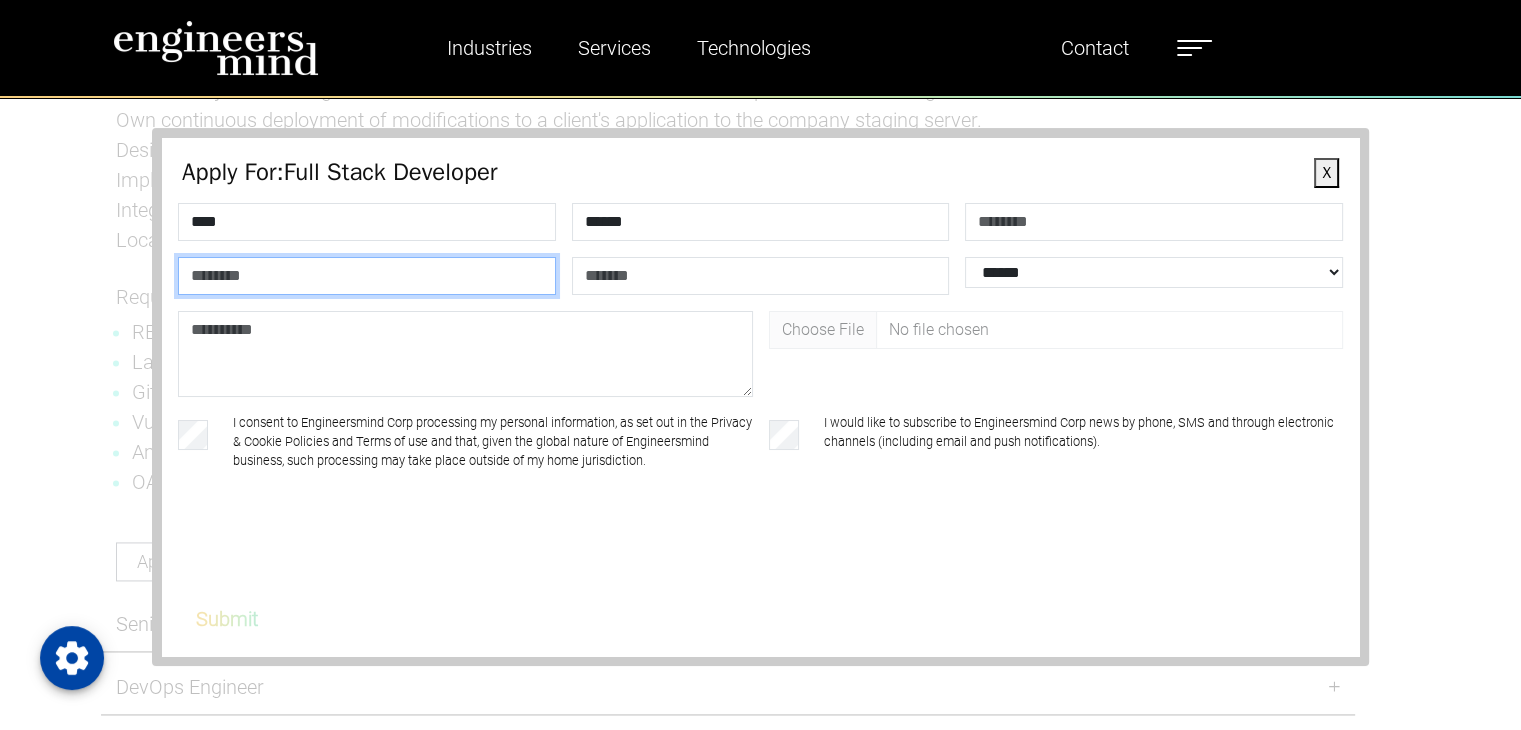 type on "**********" 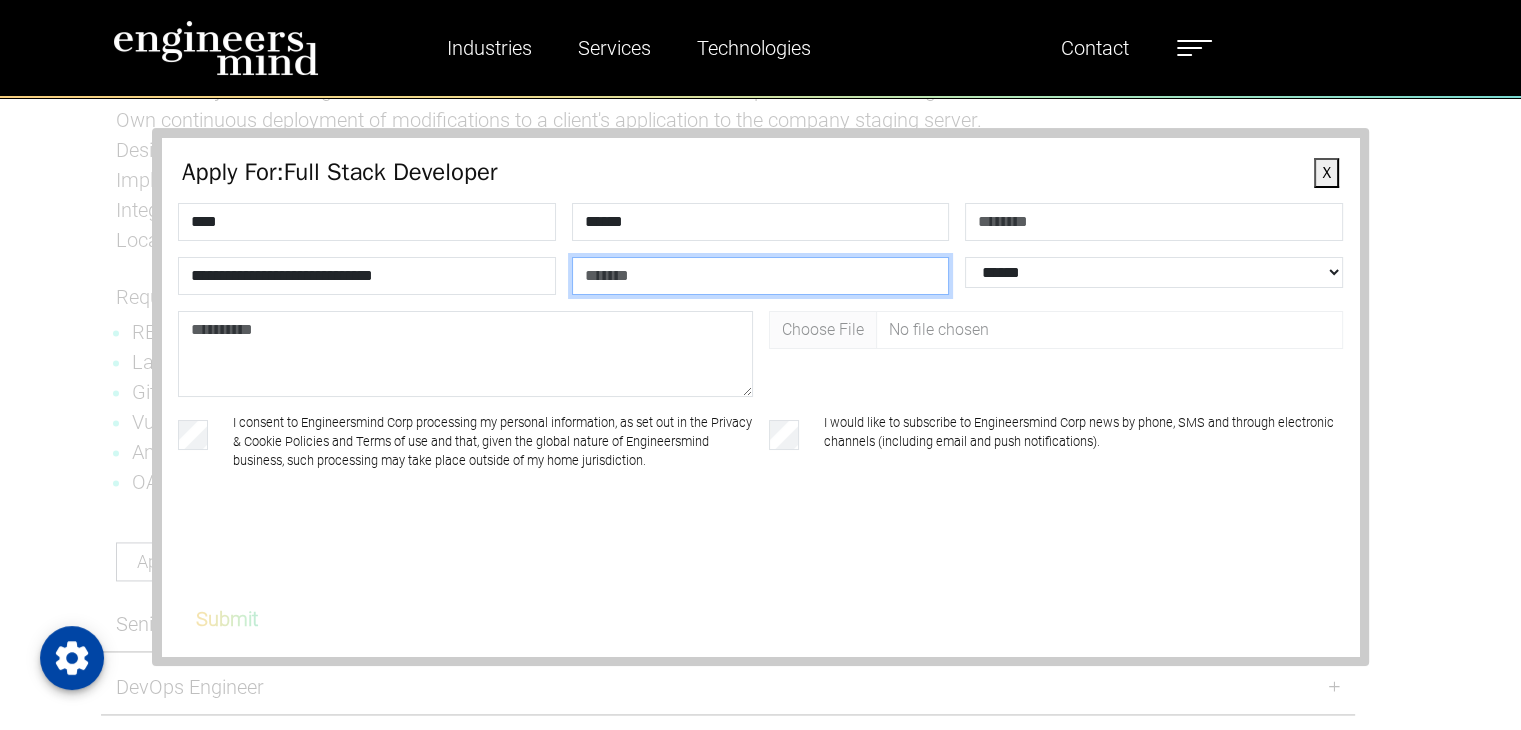 type on "*******" 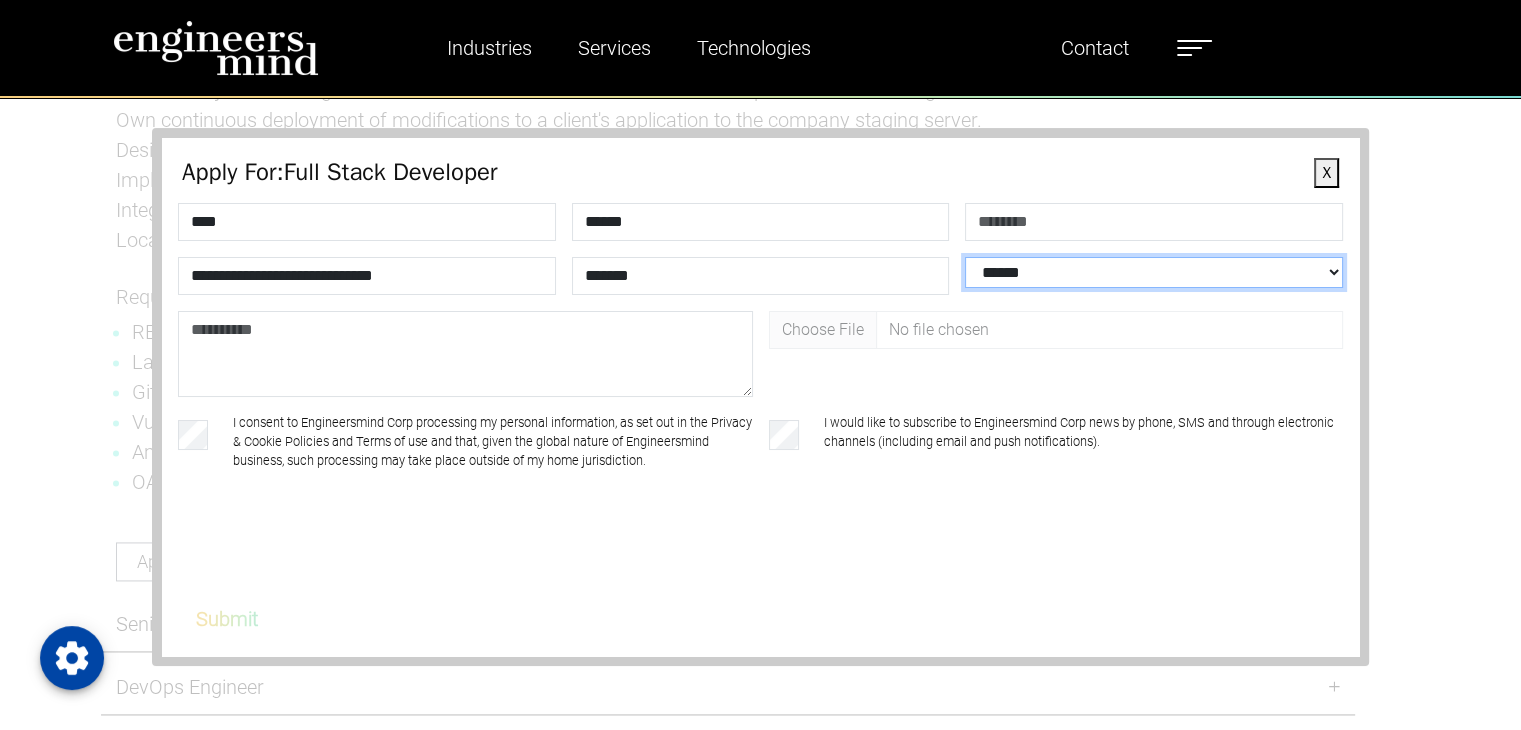 select on "**********" 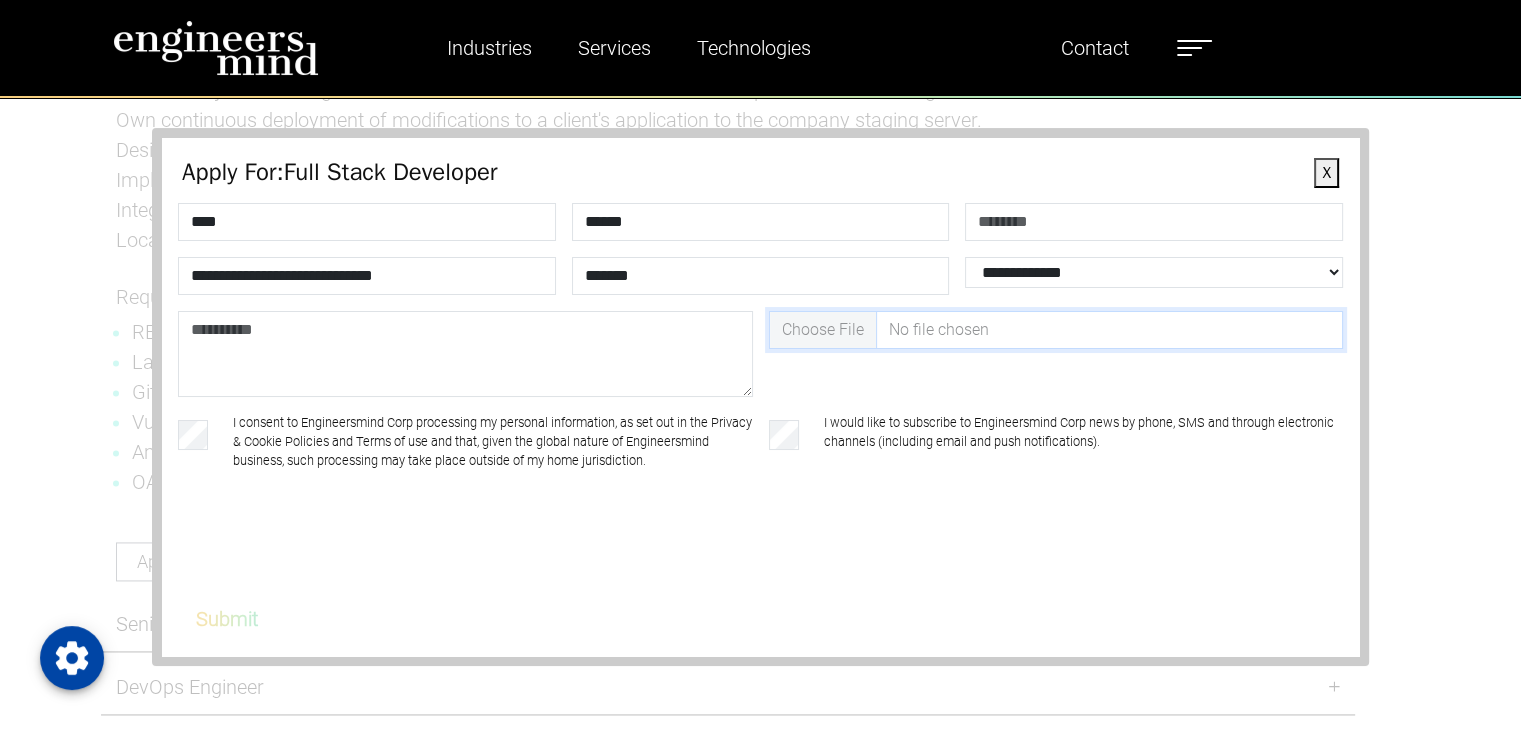 click at bounding box center (1056, 330) 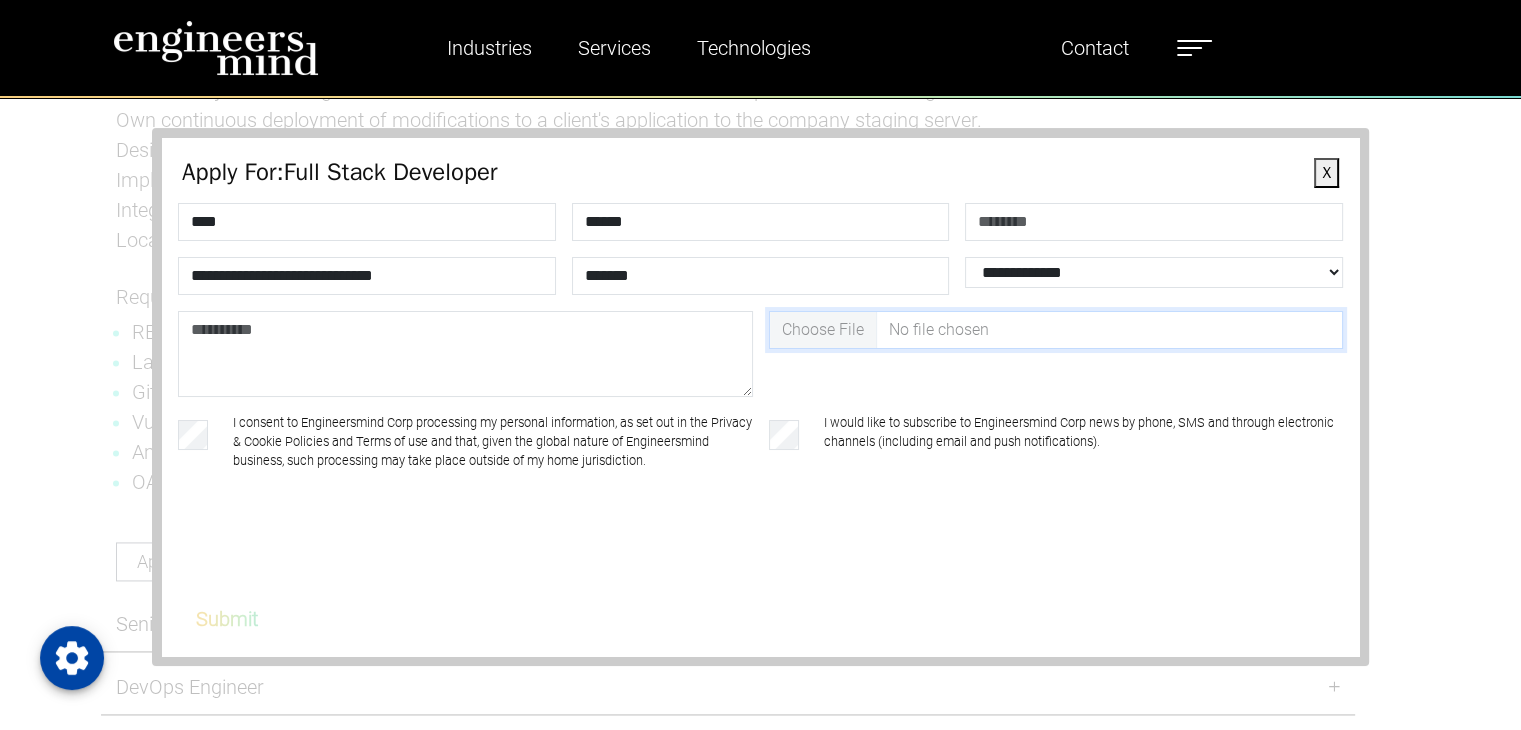type on "**********" 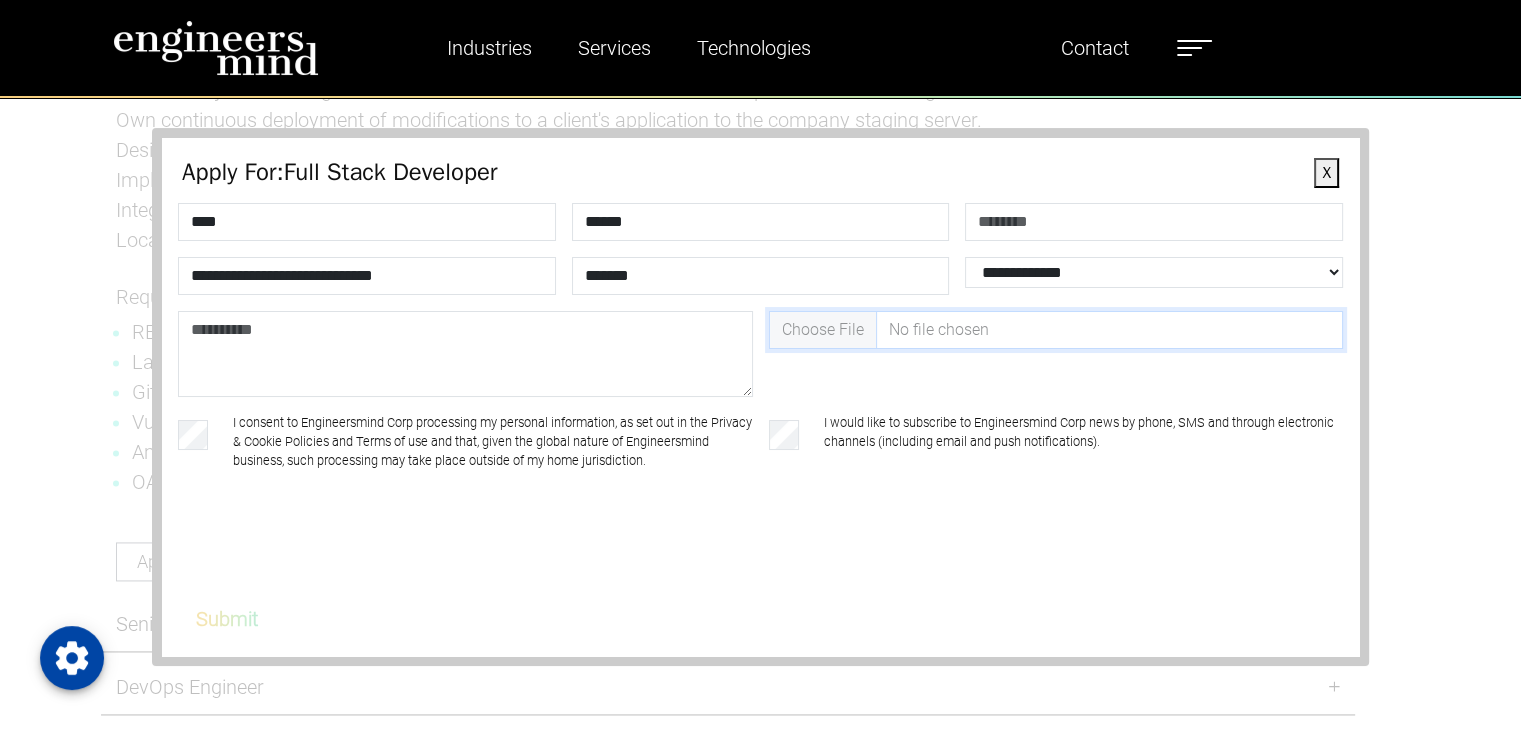 scroll, scrollTop: 2, scrollLeft: 0, axis: vertical 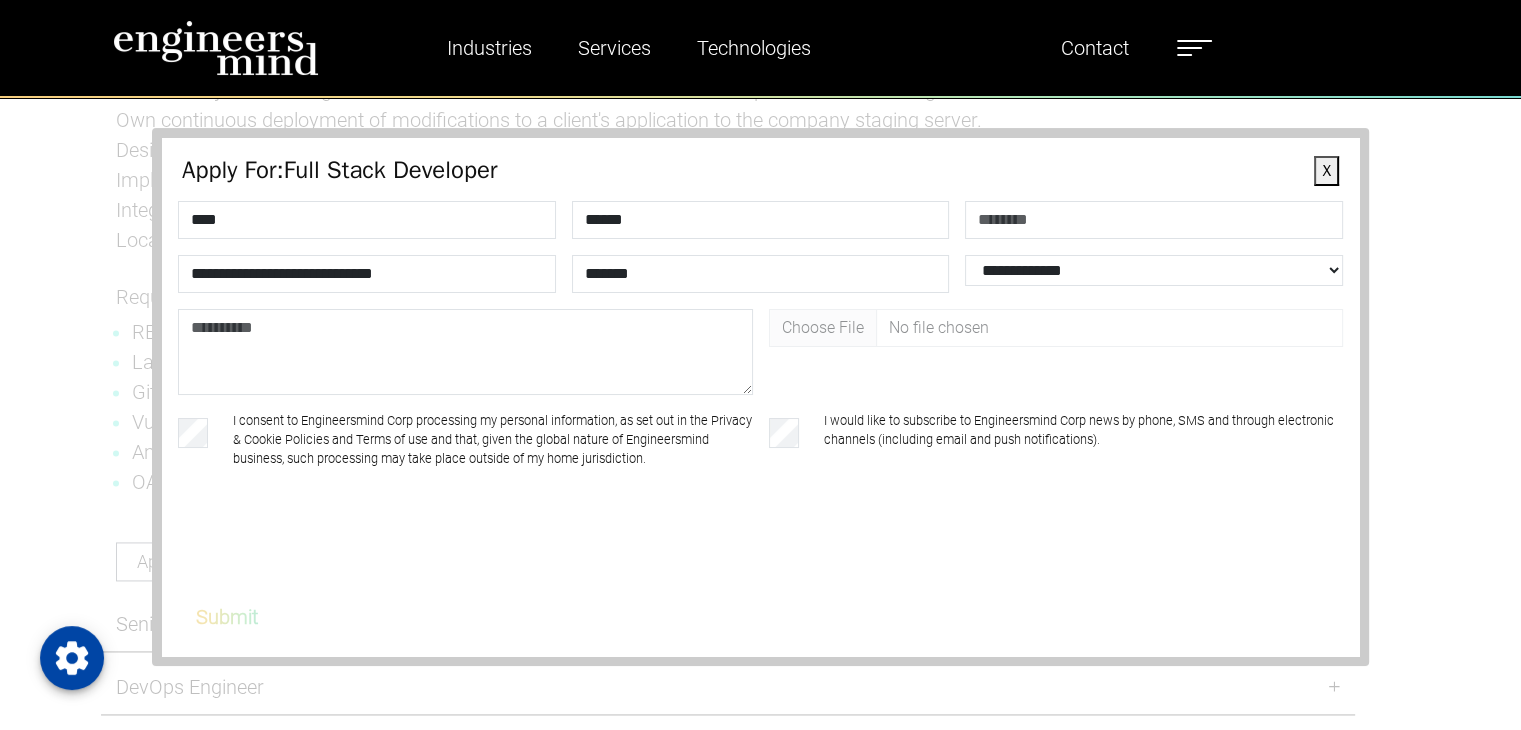 click on "I consent to Engineersmind Corp processing my personal information, as set out in the Privacy & Cookie Policies and Terms of use and that, given the global nature of Engineersmind business, such processing may take place outside of my home jurisdiction." at bounding box center (492, 440) 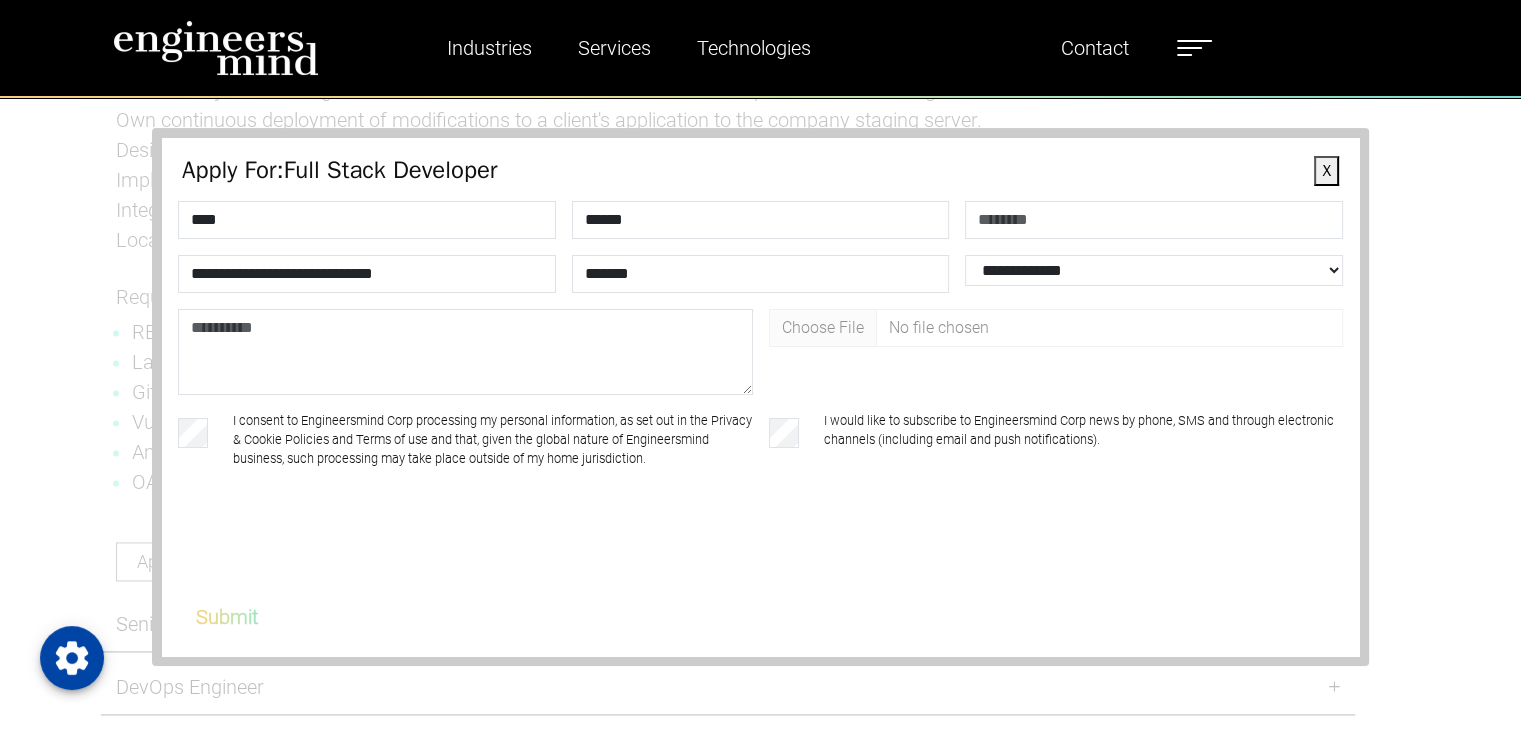 click on "Submit" at bounding box center [227, 617] 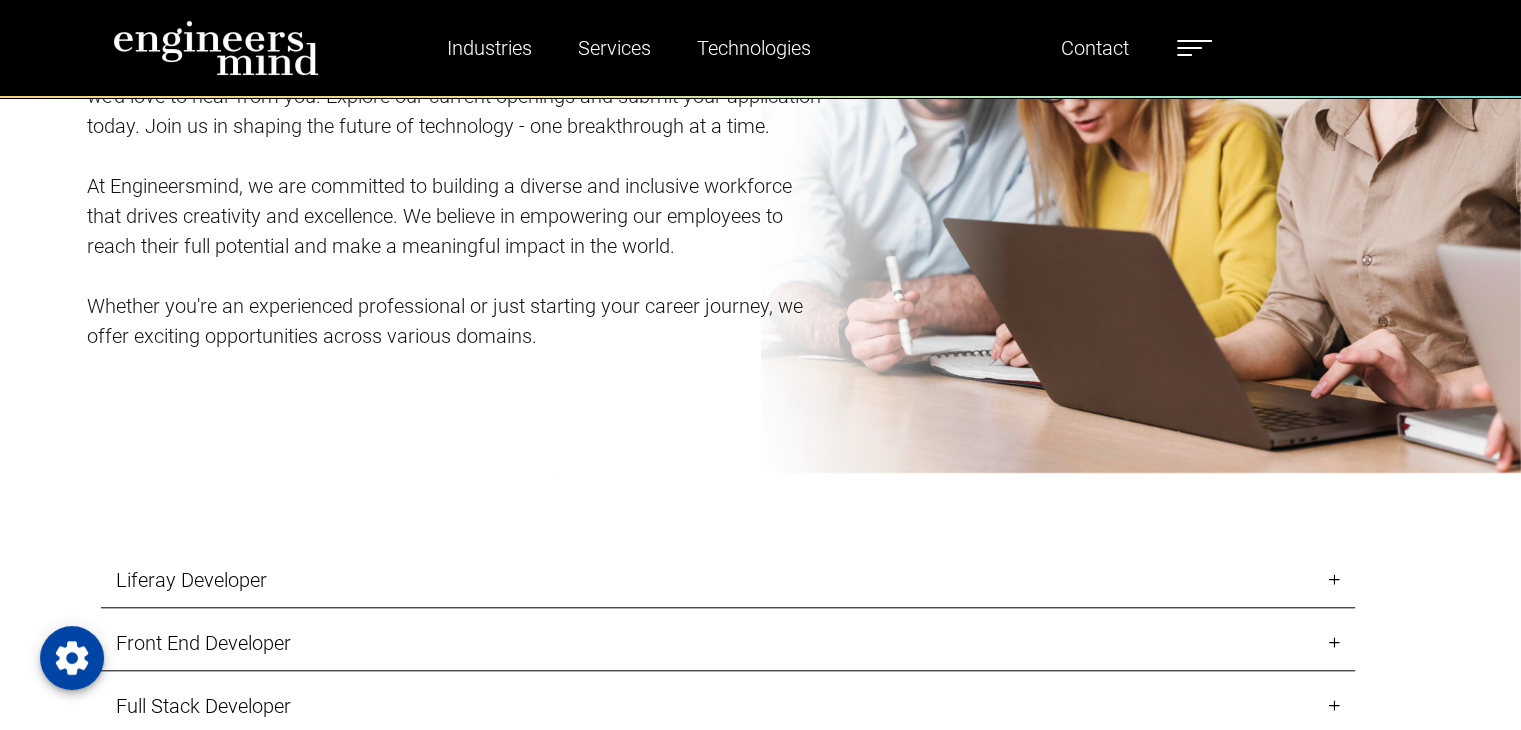 scroll, scrollTop: 2100, scrollLeft: 0, axis: vertical 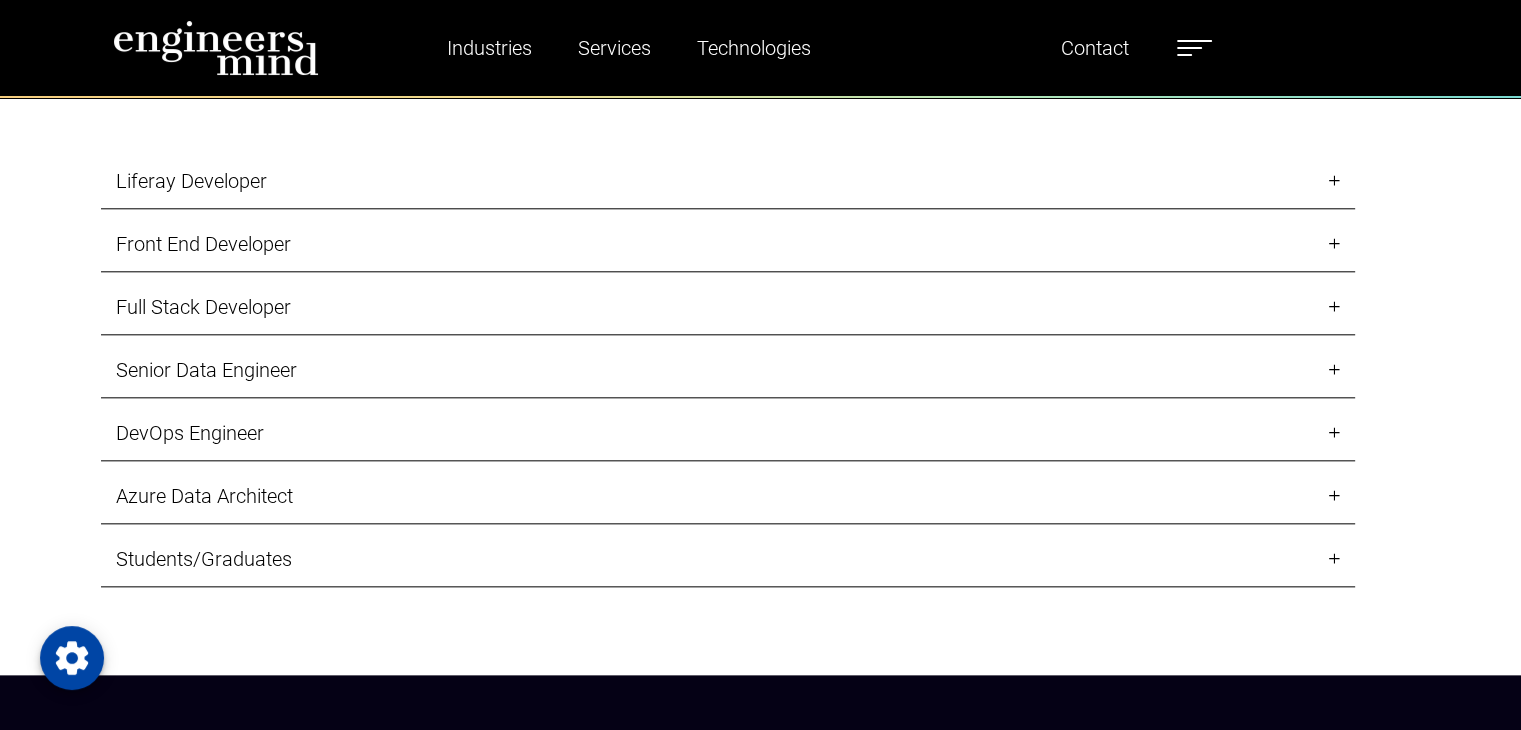 click on "Full Stack Developer" at bounding box center (728, 307) 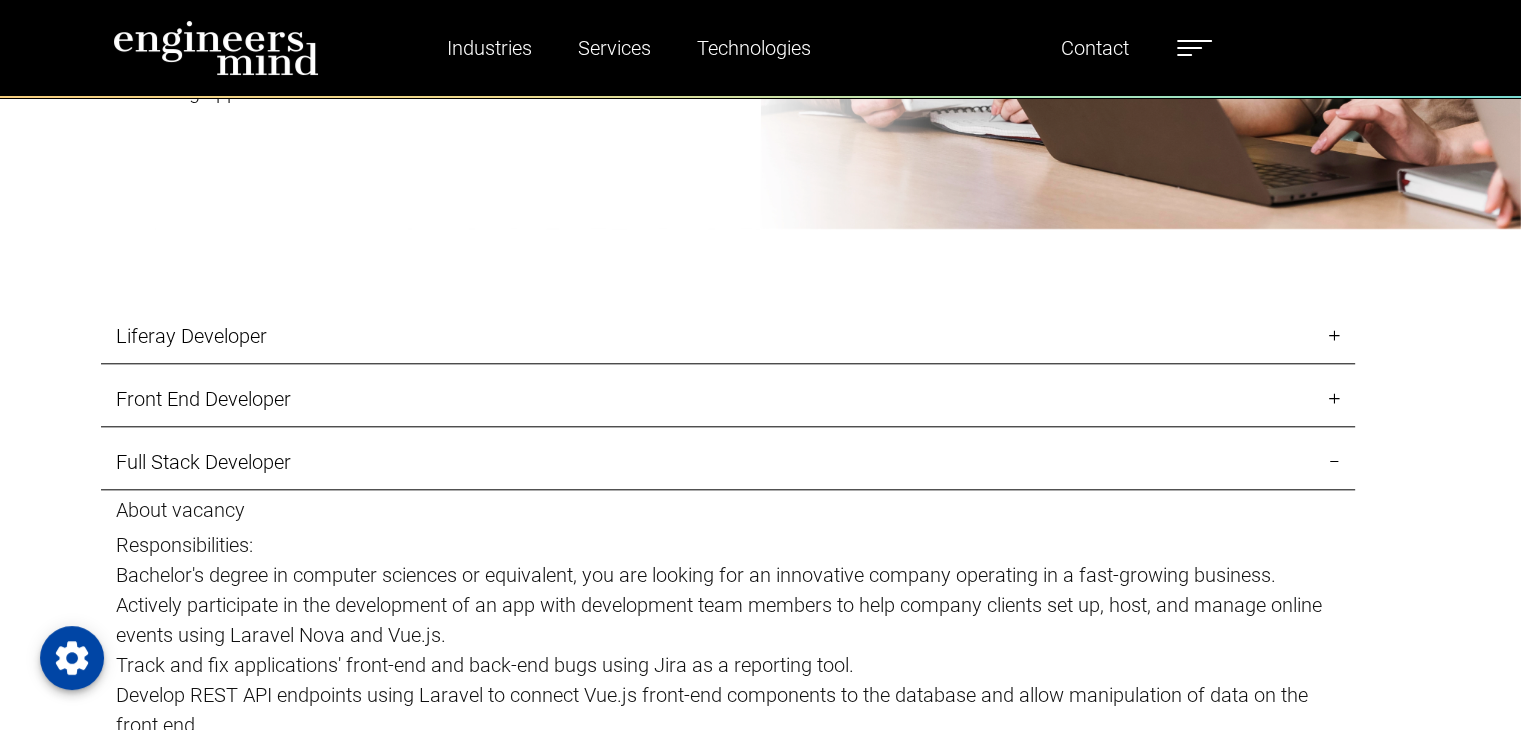 scroll, scrollTop: 1700, scrollLeft: 0, axis: vertical 